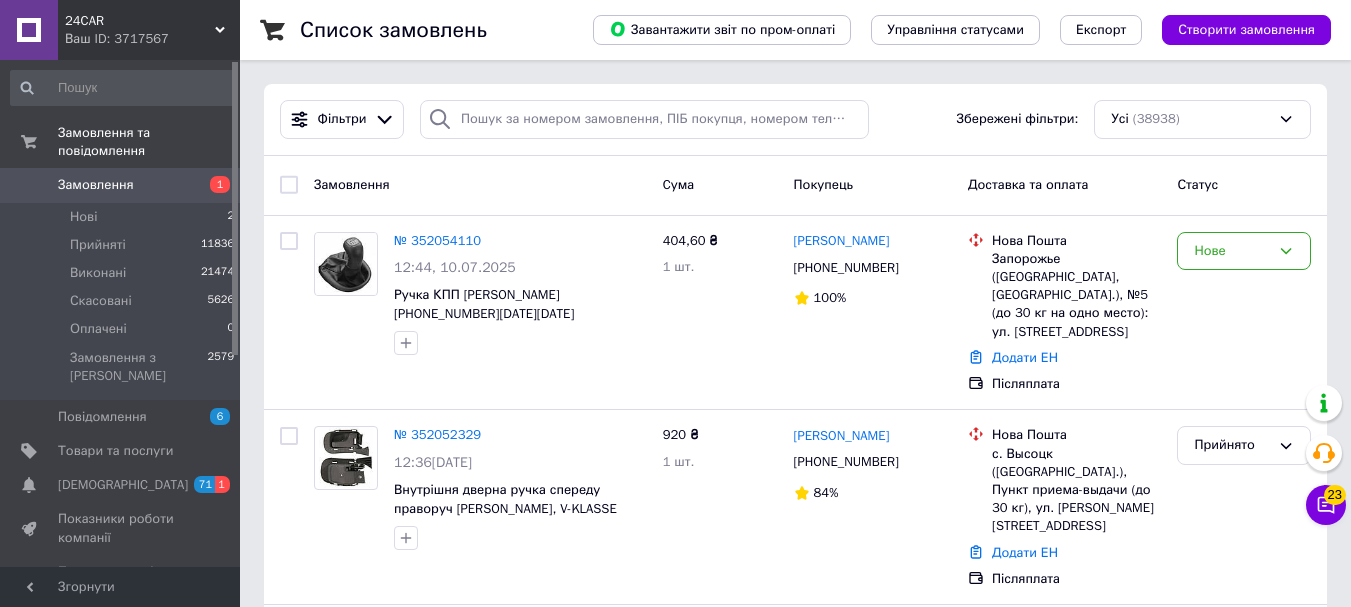 scroll, scrollTop: 0, scrollLeft: 0, axis: both 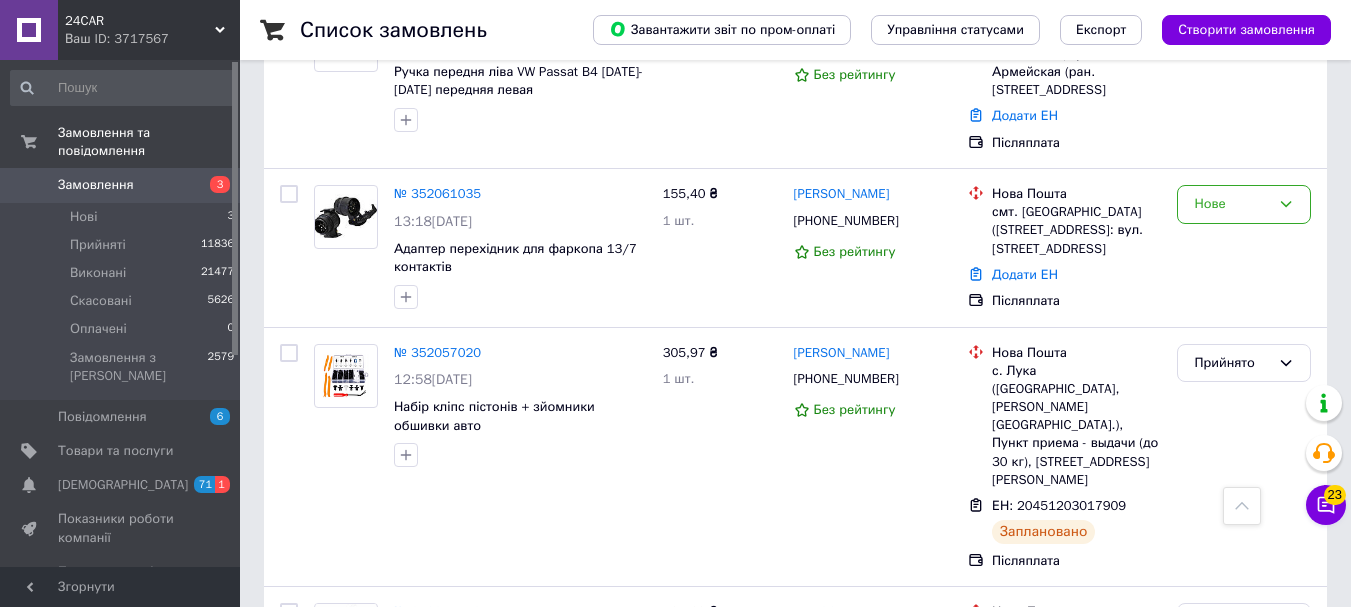 click on "Ваш ID: 3717567" at bounding box center (152, 39) 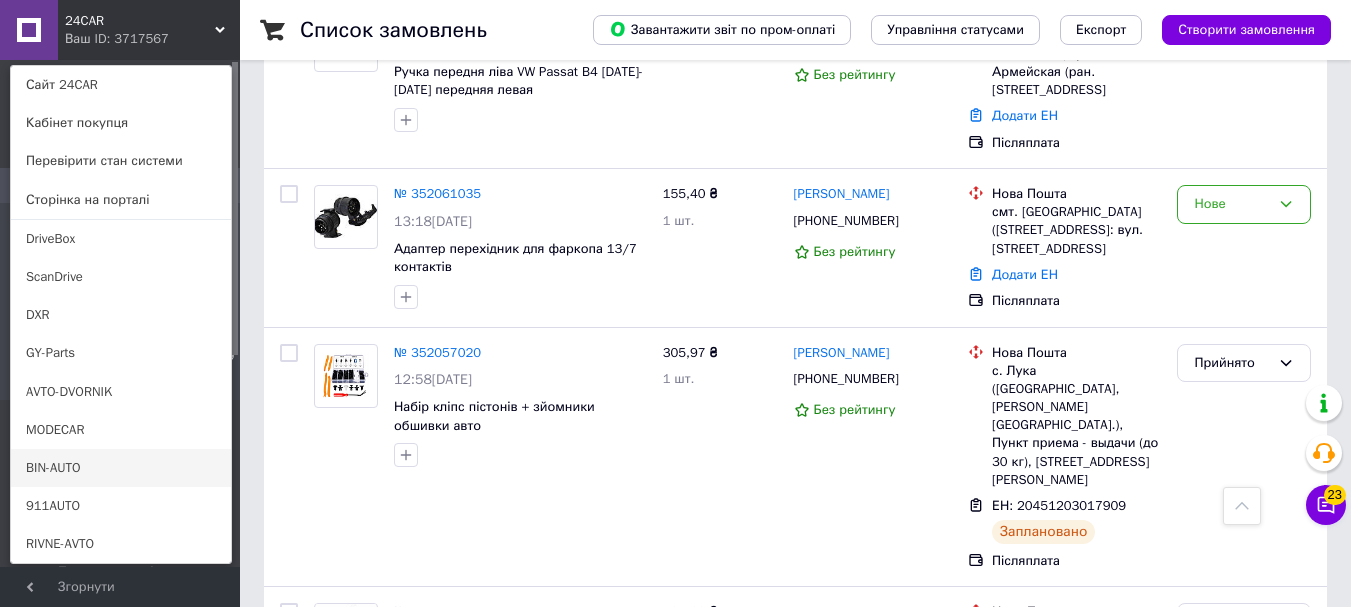 click on "BIN-AUTO" at bounding box center [121, 468] 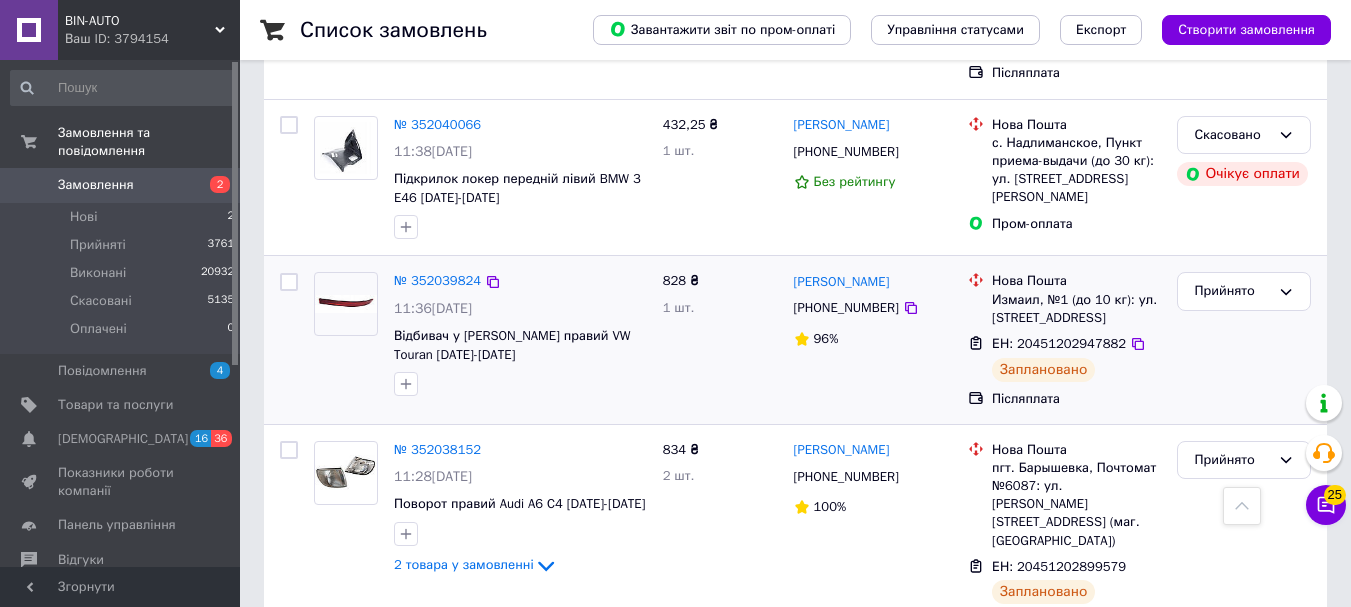 scroll, scrollTop: 1200, scrollLeft: 0, axis: vertical 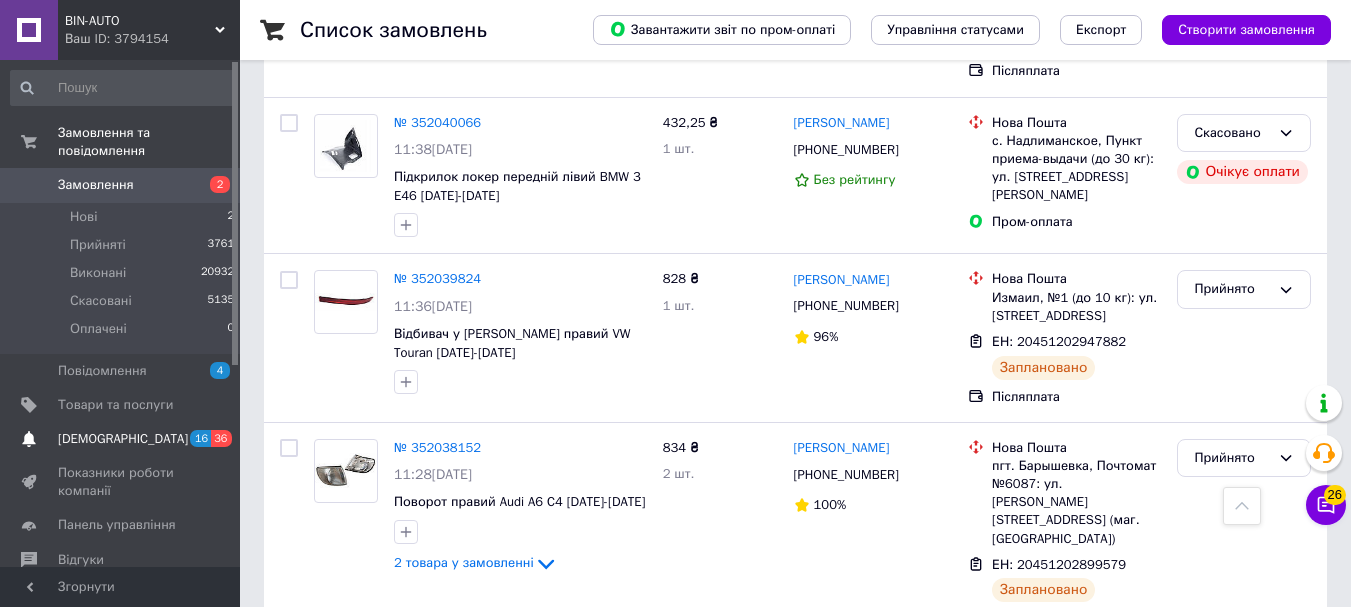 click on "16" at bounding box center [200, 438] 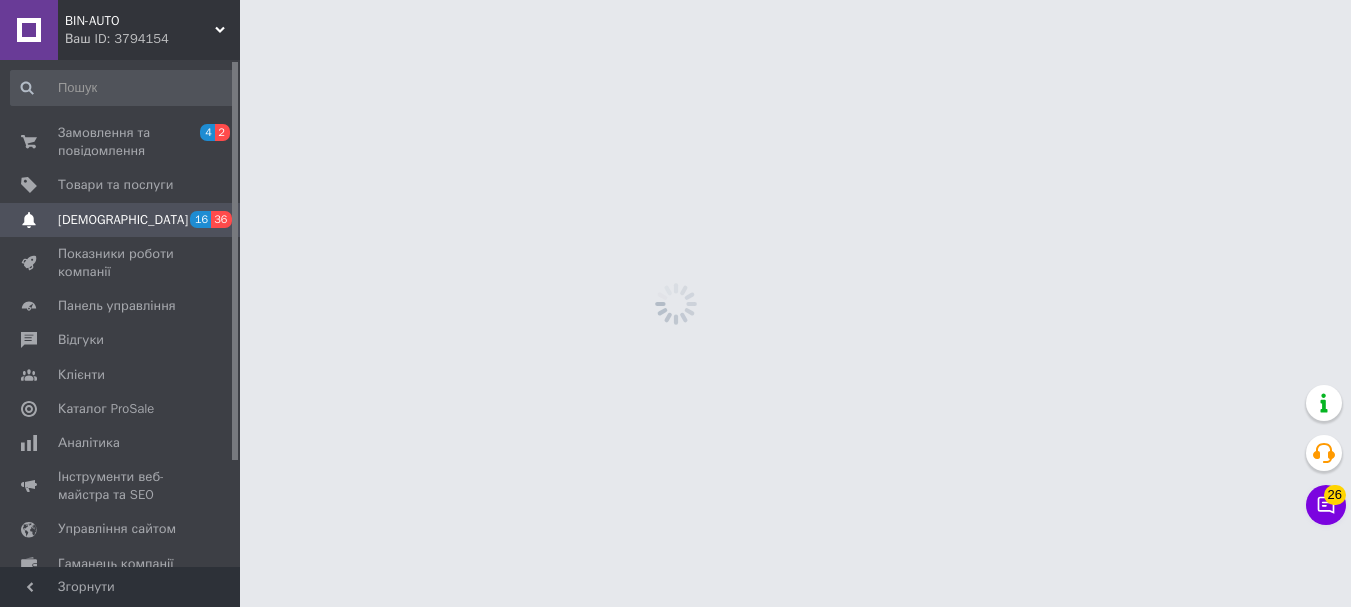 scroll, scrollTop: 0, scrollLeft: 0, axis: both 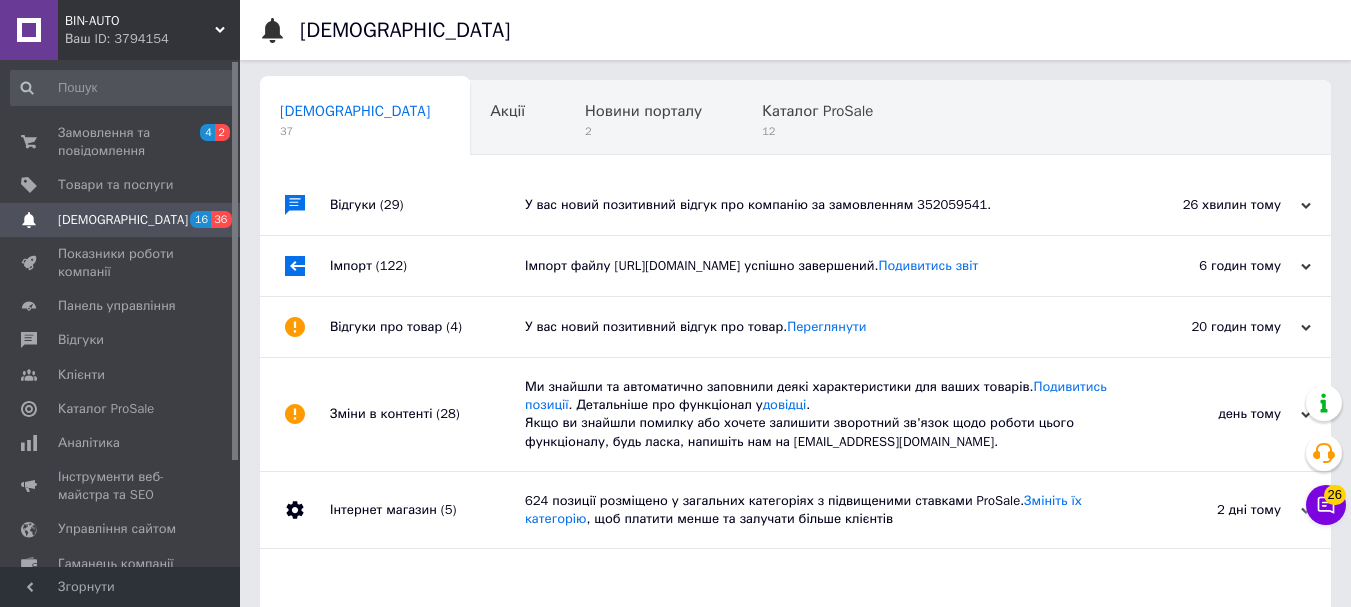 click on "У вас новий позитивний відгук про компанію за замовленням 352059541." at bounding box center (818, 205) 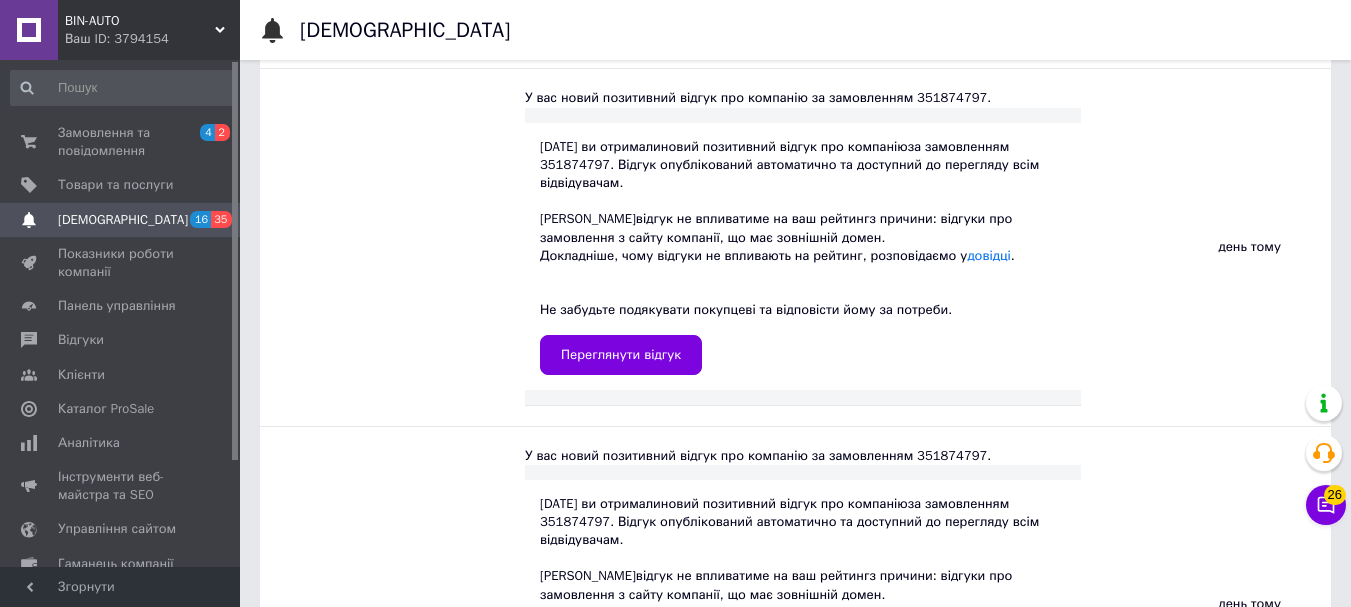scroll, scrollTop: 2100, scrollLeft: 0, axis: vertical 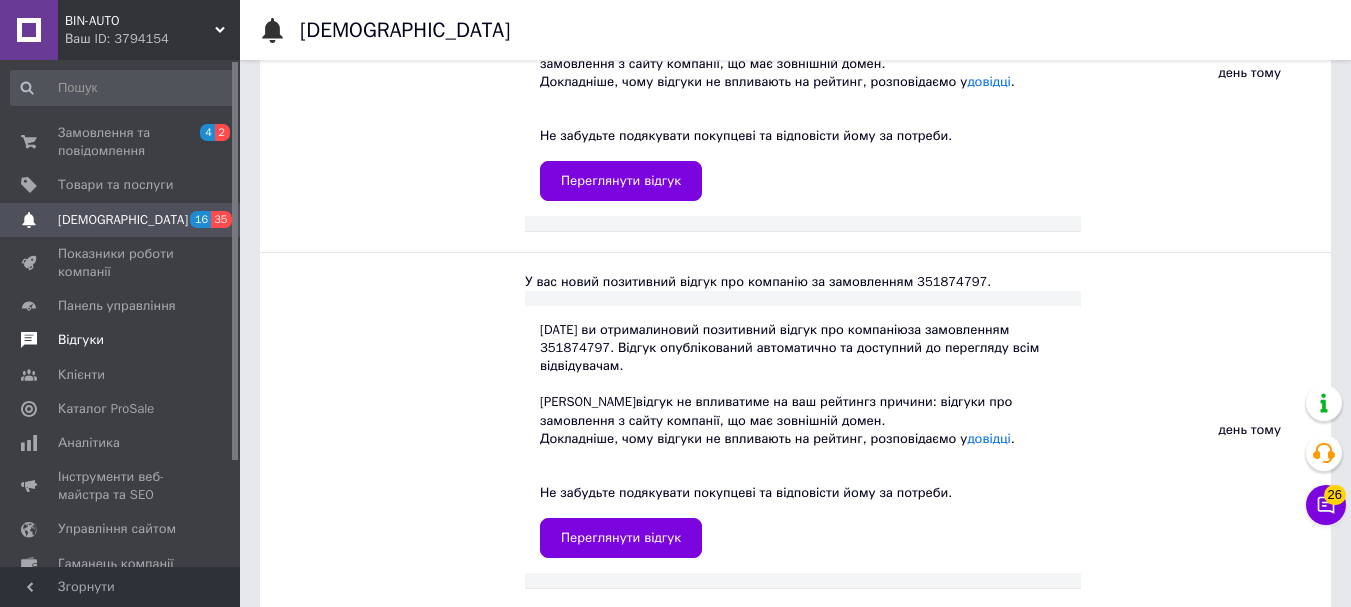 click on "Відгуки" at bounding box center (81, 340) 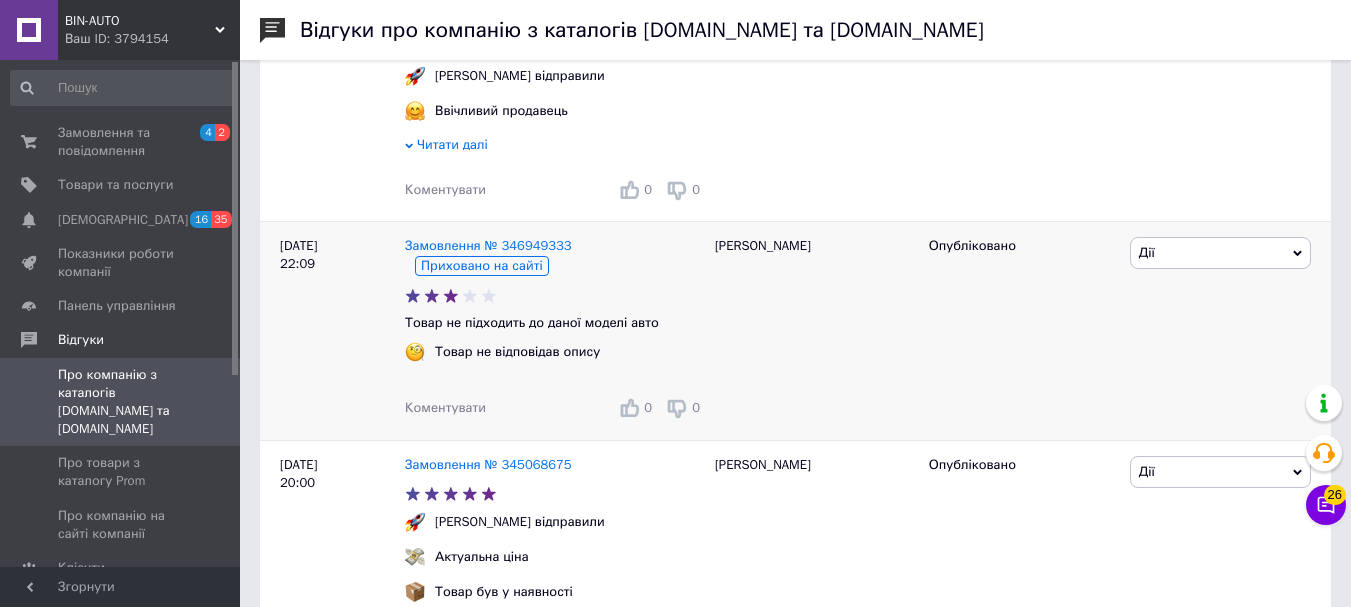 scroll, scrollTop: 1100, scrollLeft: 0, axis: vertical 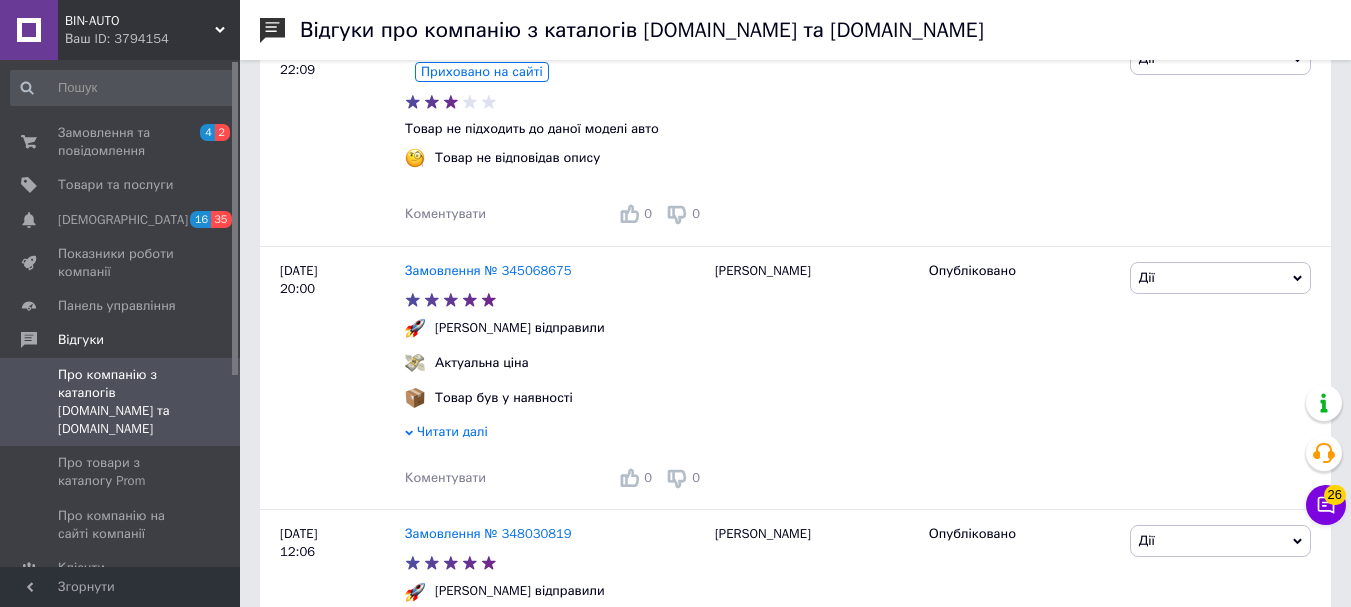 click on "BIN-AUTO" at bounding box center (140, 21) 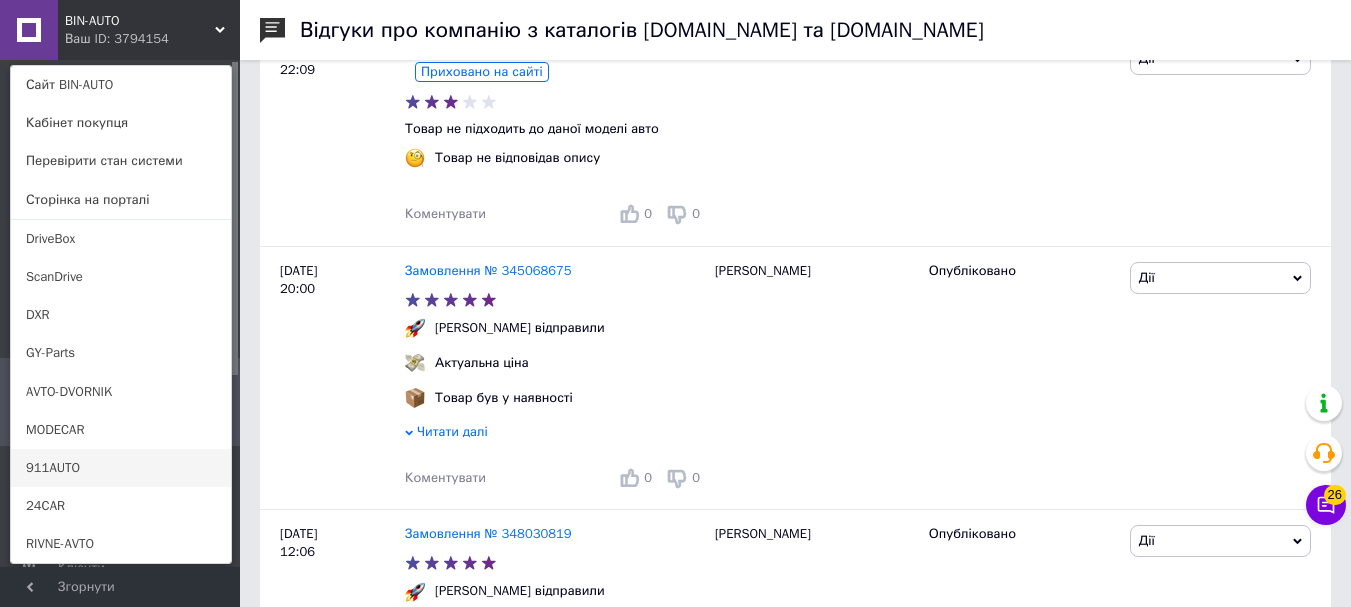 click on "911AUTO" at bounding box center (121, 468) 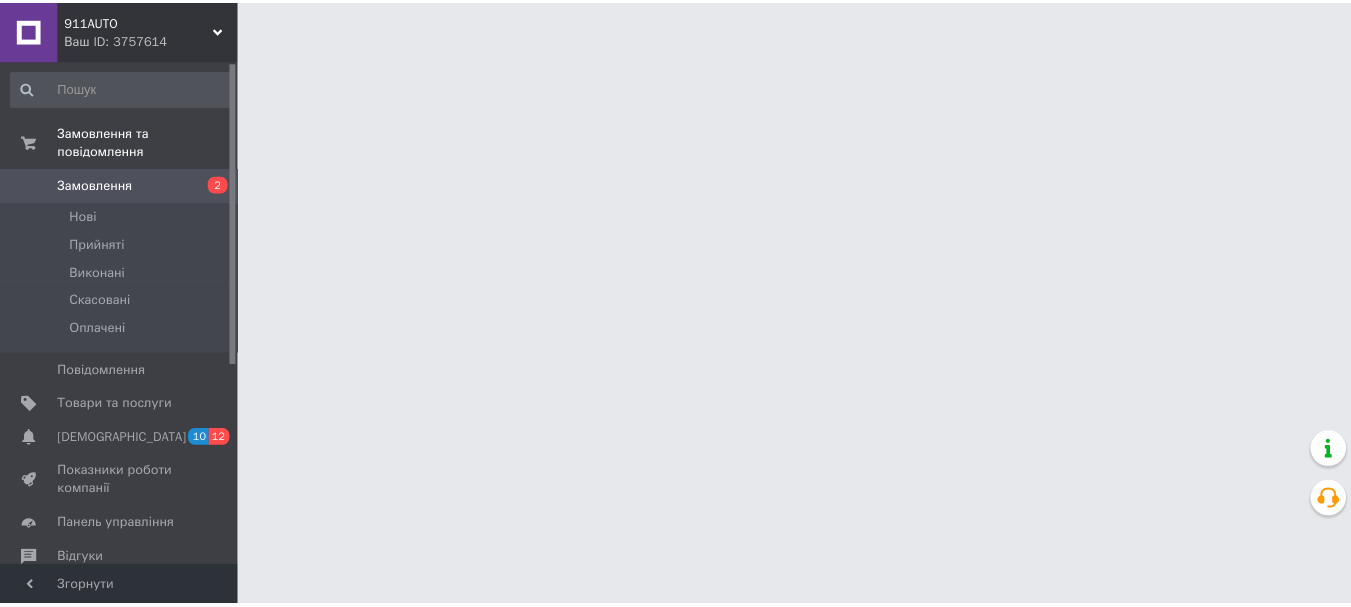 scroll, scrollTop: 0, scrollLeft: 0, axis: both 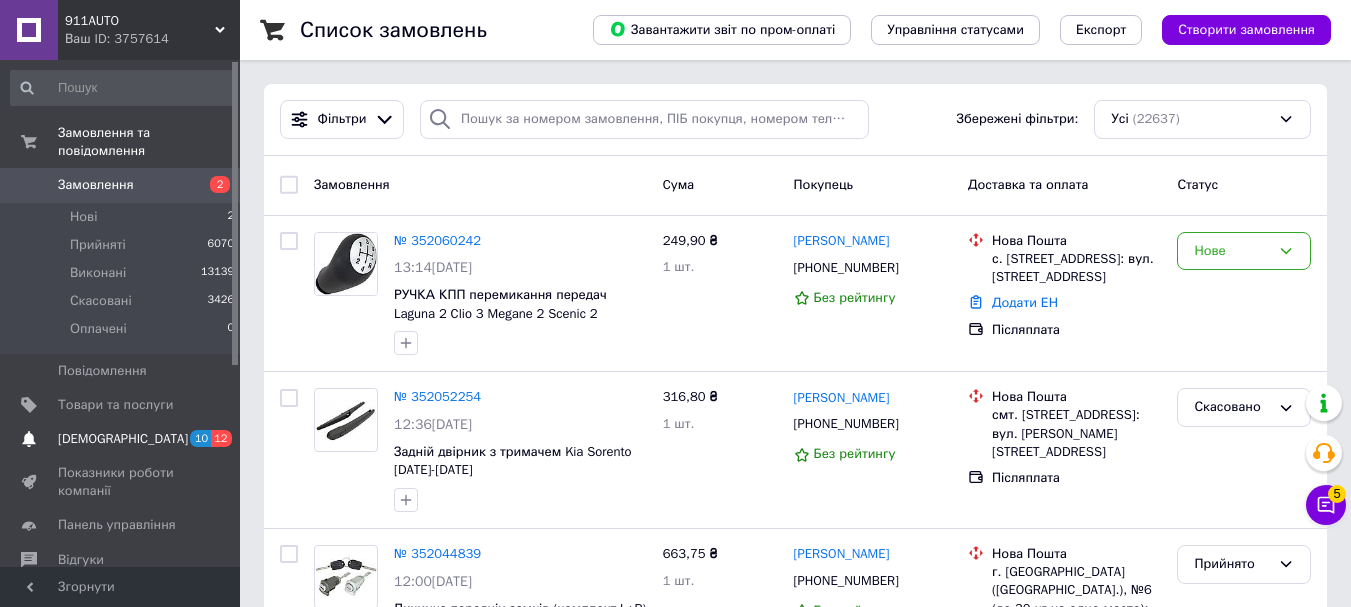 click on "12" at bounding box center (221, 438) 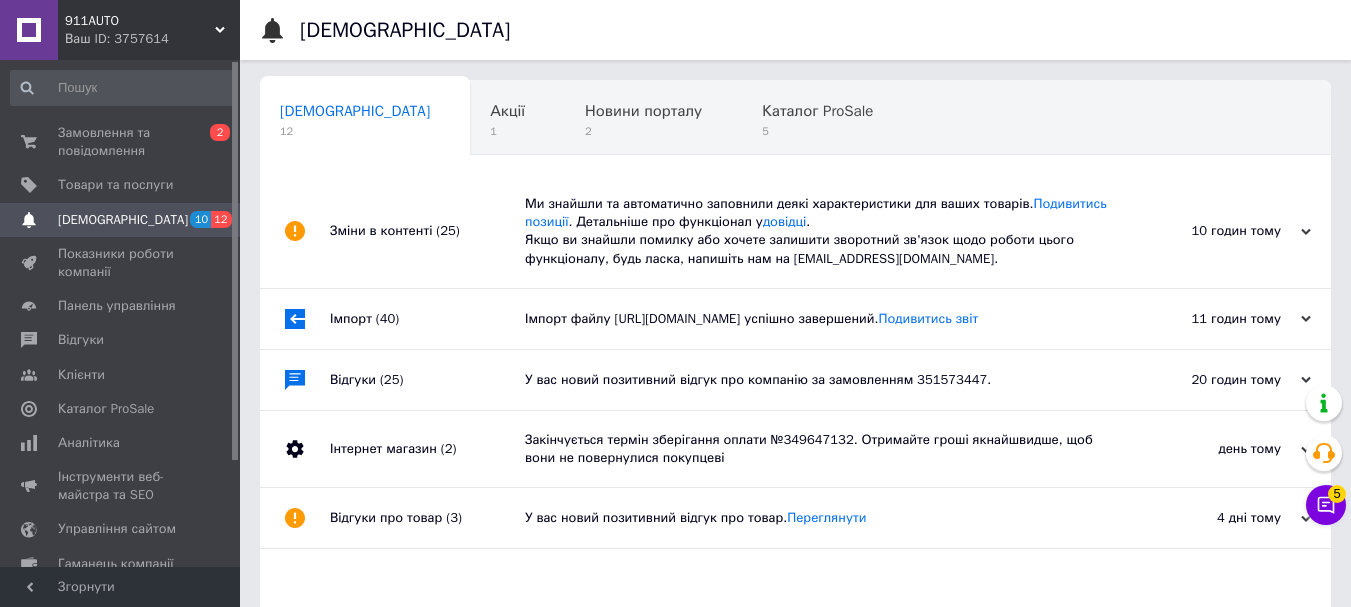 click on "Ваш ID: 3757614" at bounding box center [152, 39] 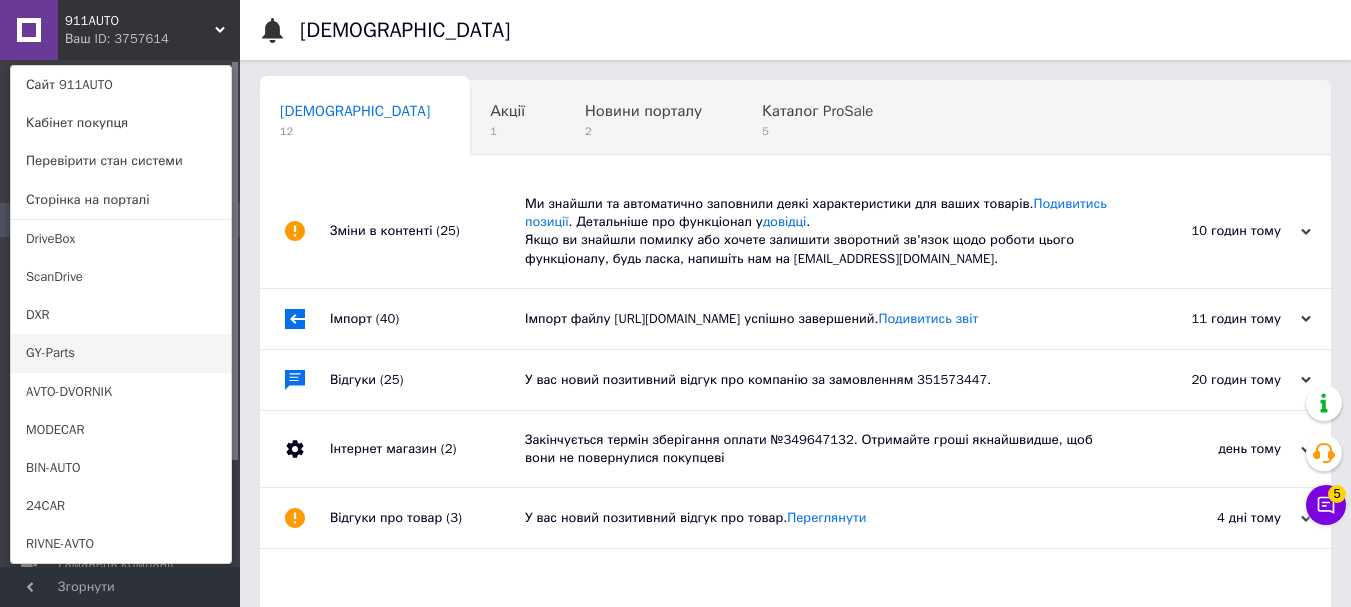 click on "GY-Parts" at bounding box center [121, 353] 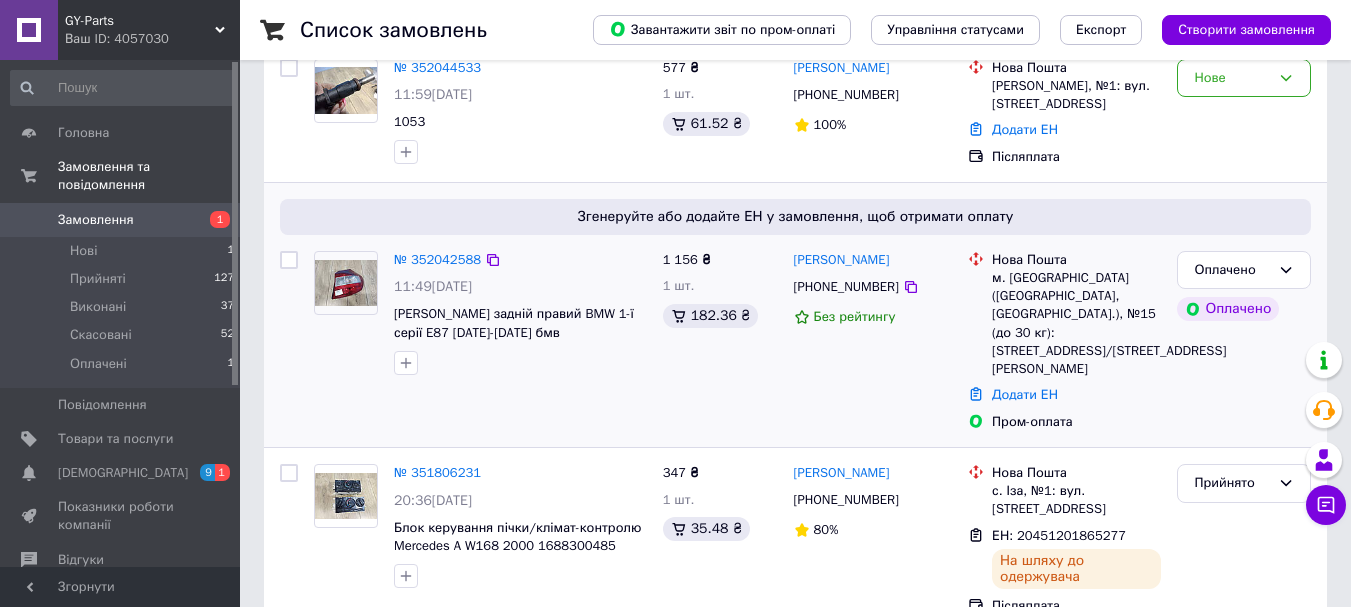 scroll, scrollTop: 200, scrollLeft: 0, axis: vertical 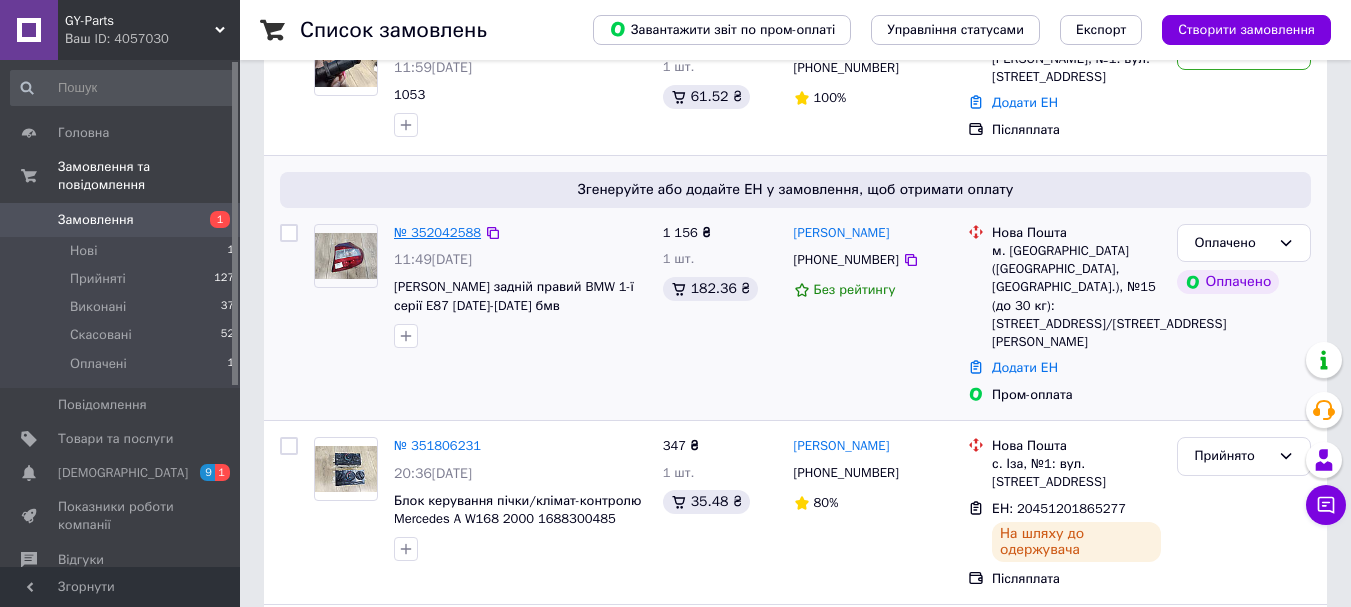 click on "№ 352042588" at bounding box center (437, 232) 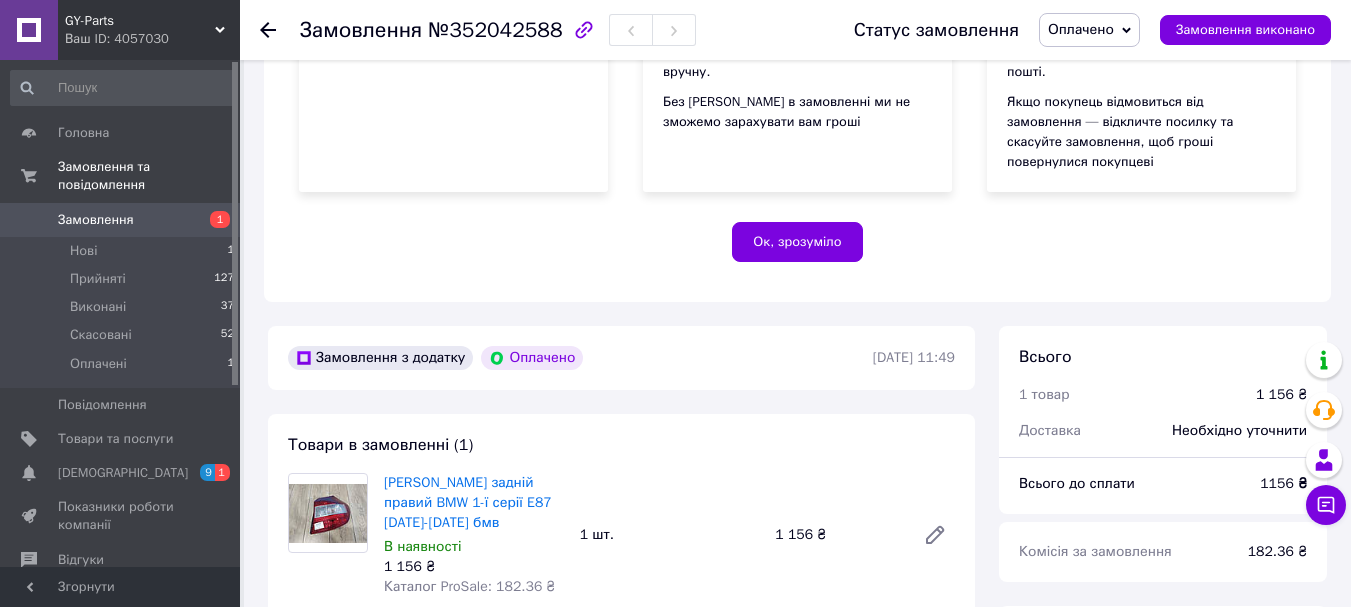scroll, scrollTop: 600, scrollLeft: 0, axis: vertical 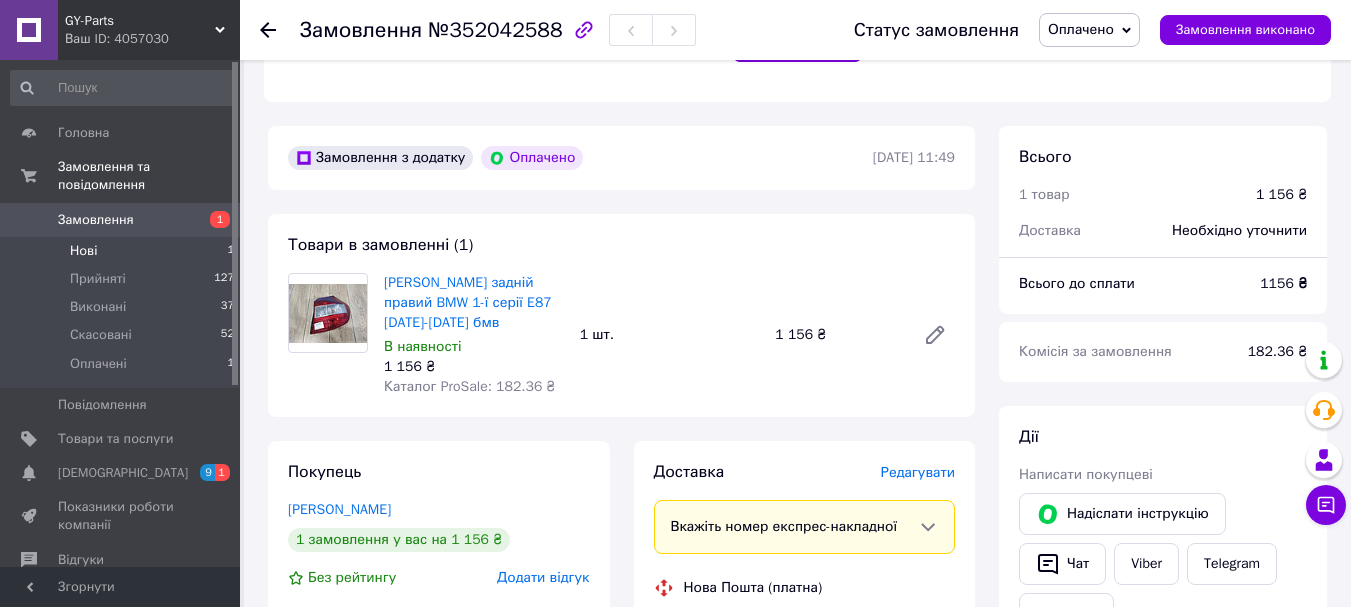 click on "Нові 1" at bounding box center [123, 251] 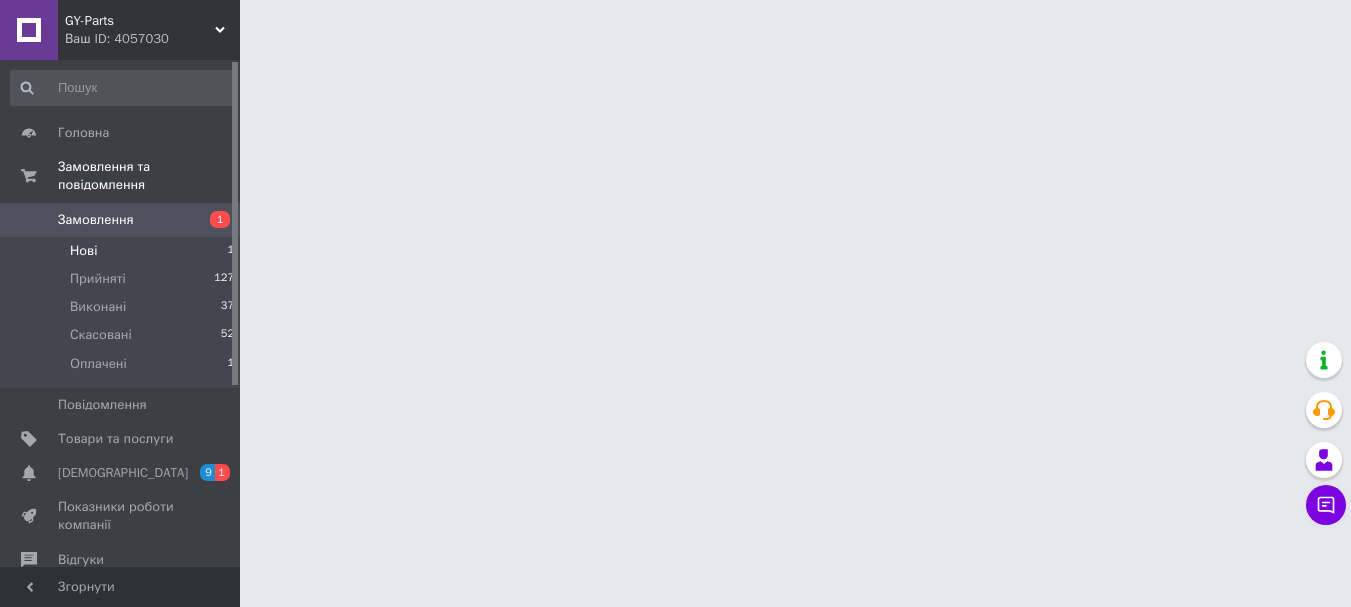 scroll, scrollTop: 0, scrollLeft: 0, axis: both 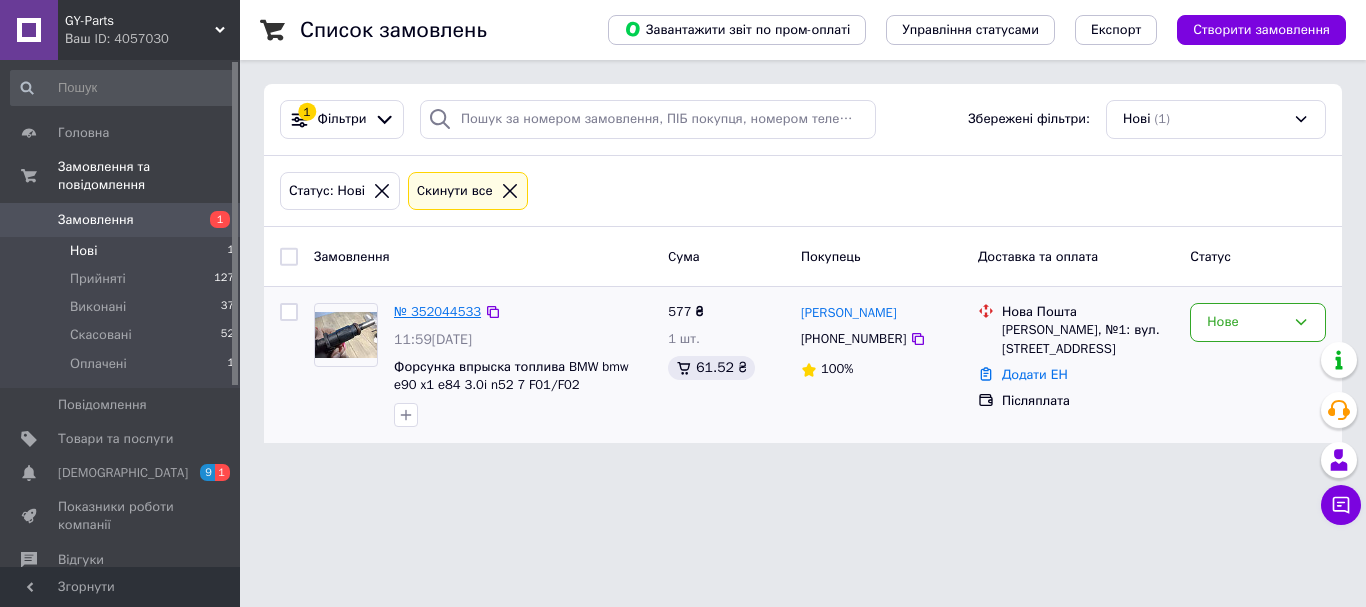 click on "№ 352044533" at bounding box center (437, 311) 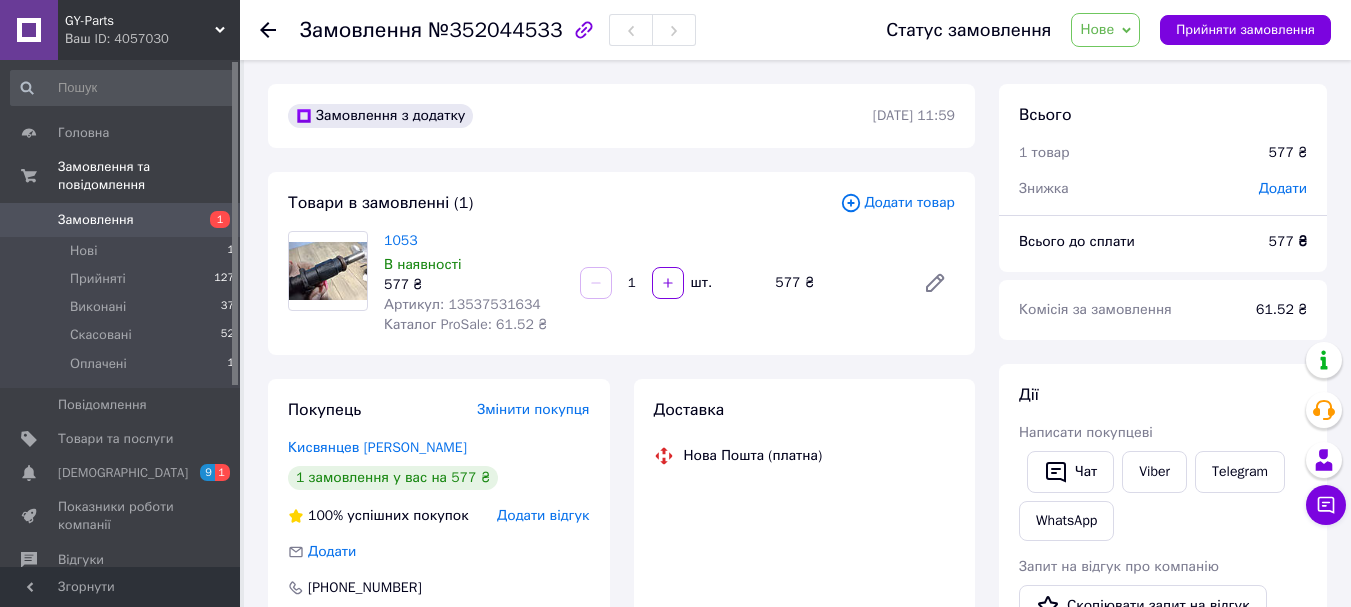 click on "Артикул: 13537531634" at bounding box center (462, 304) 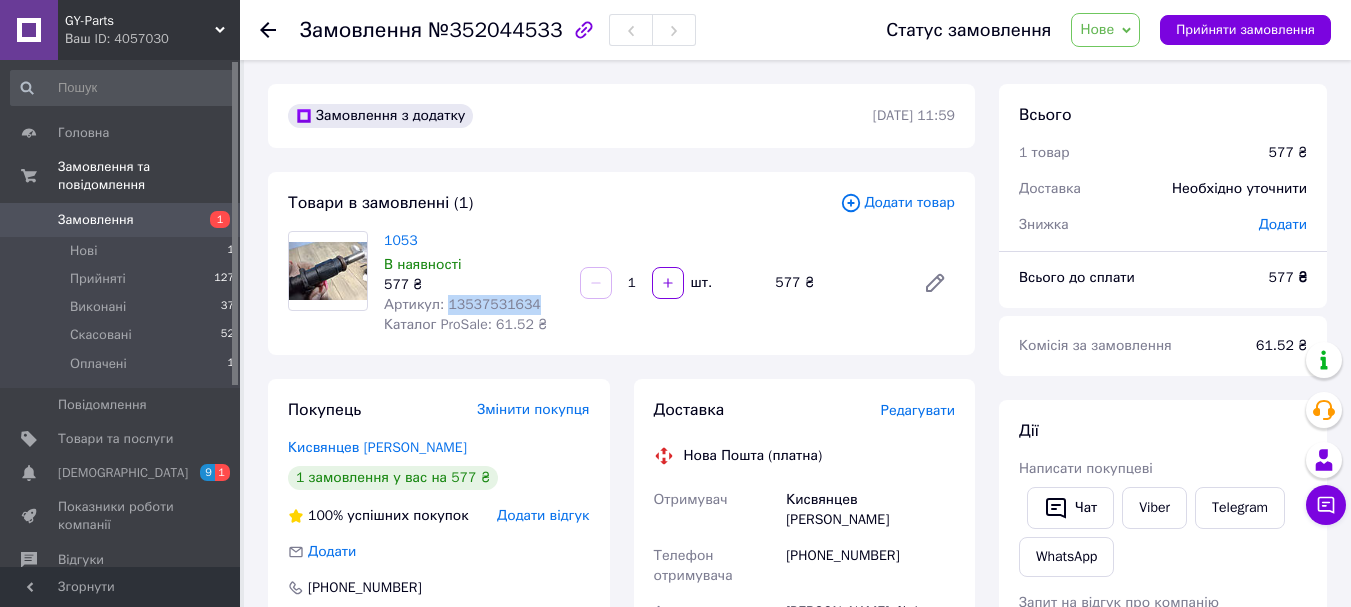 click on "Артикул: 13537531634" at bounding box center [462, 304] 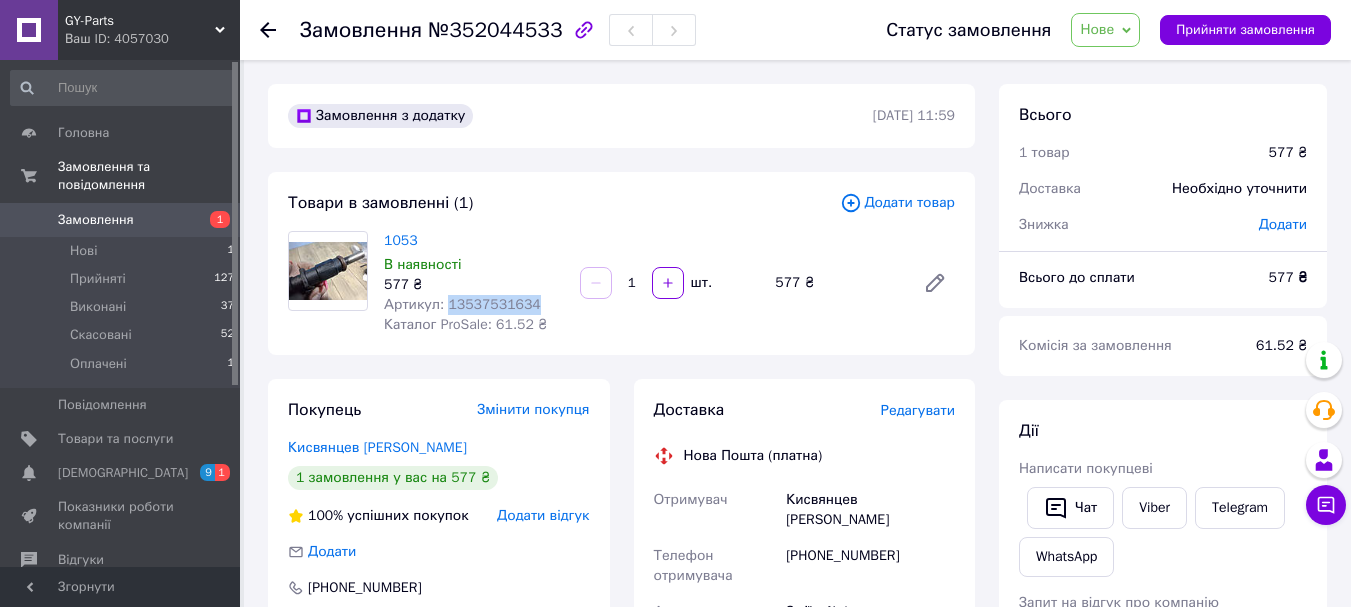 copy on "13537531634" 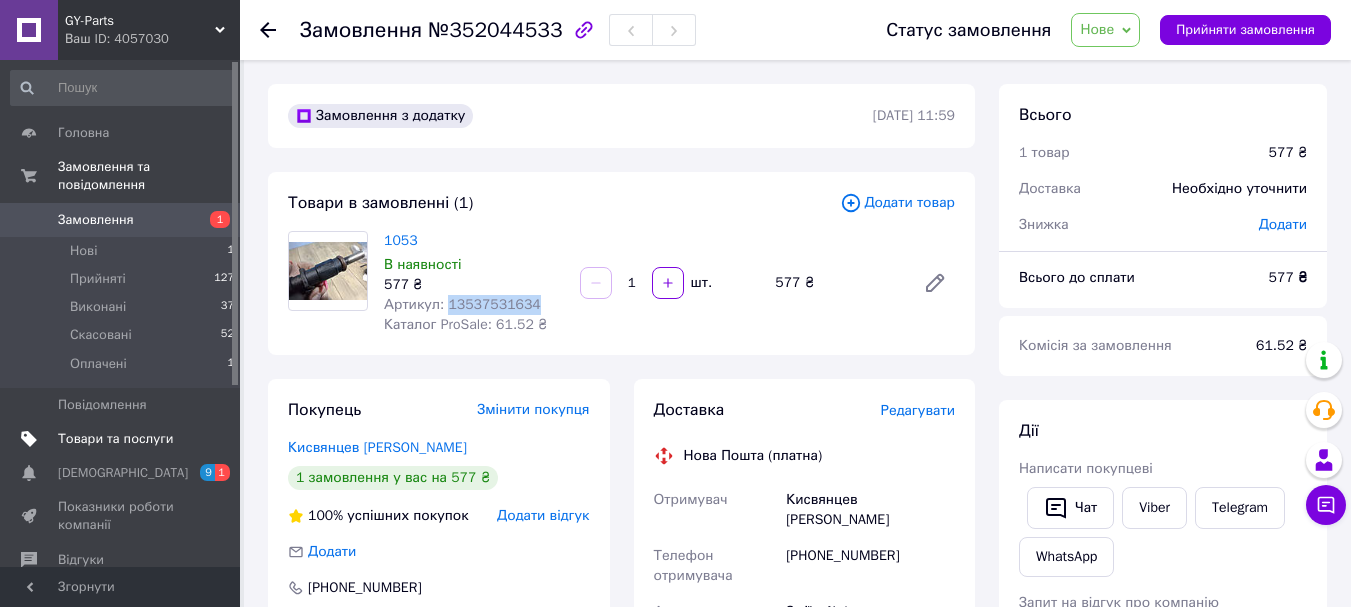 click on "Товари та послуги" at bounding box center (123, 439) 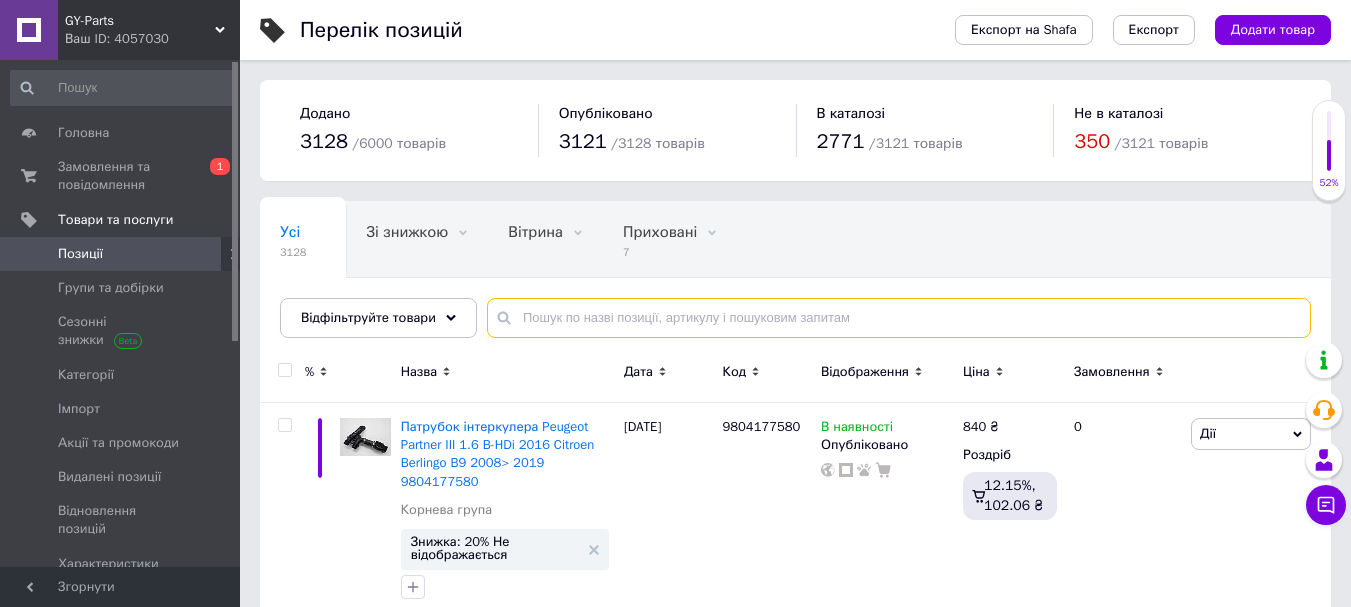 paste on "13537531634" 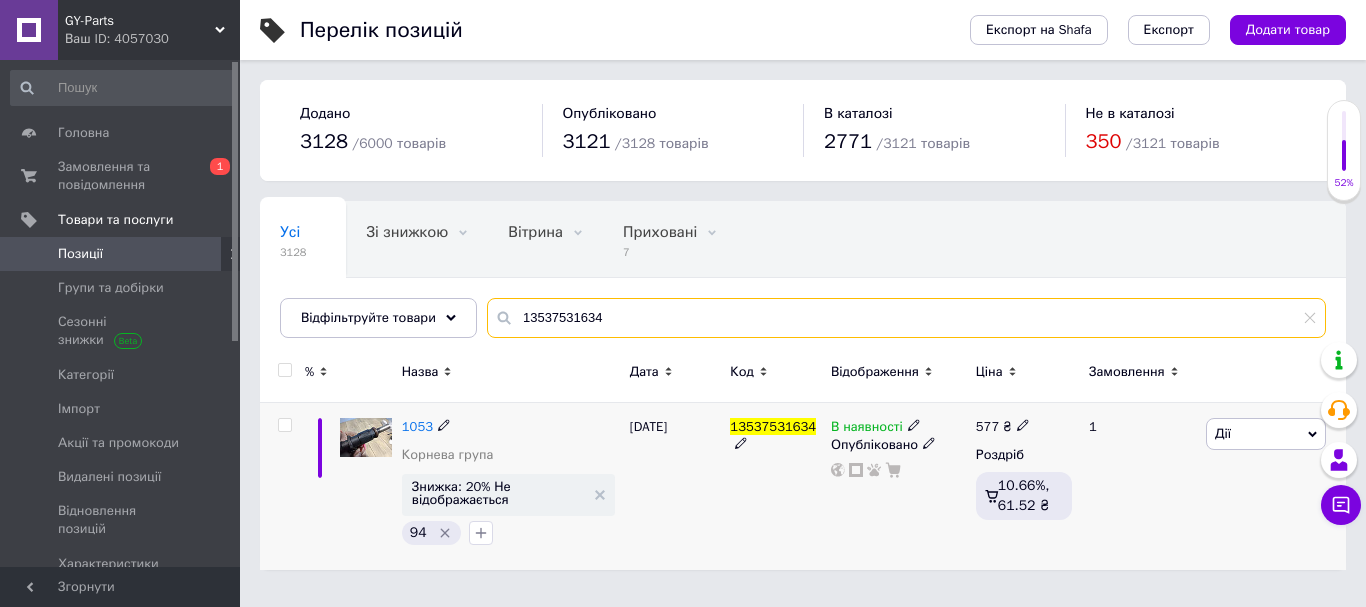 type on "13537531634" 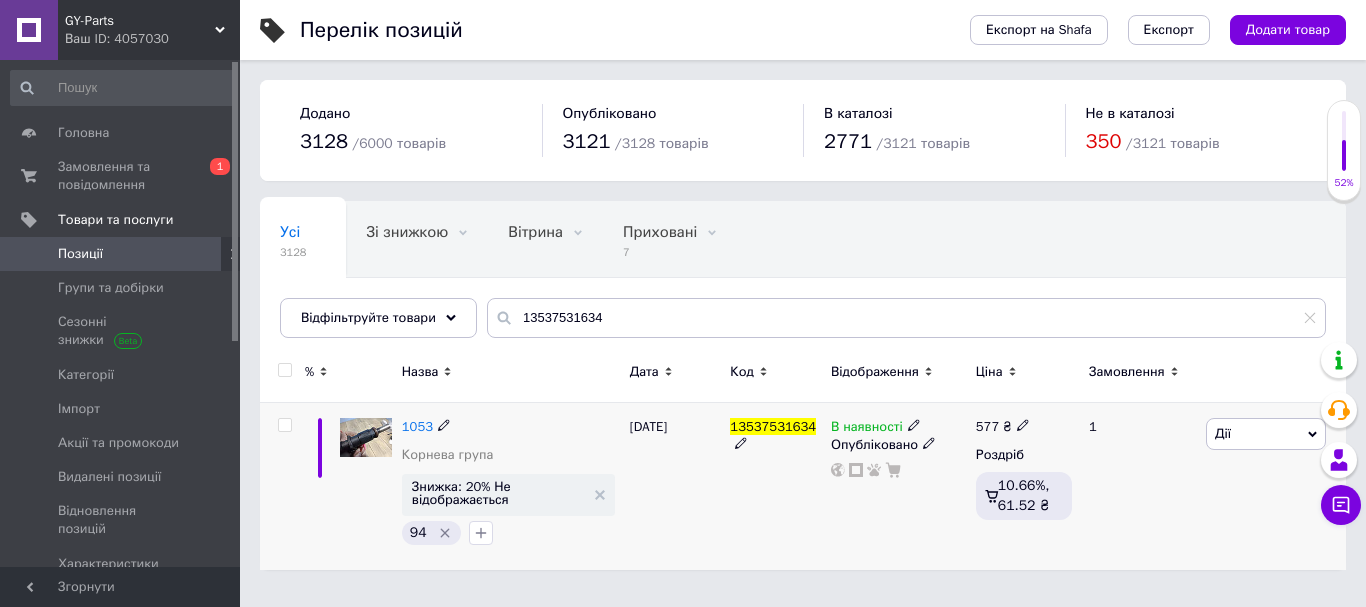 click on "13537531634" at bounding box center [773, 426] 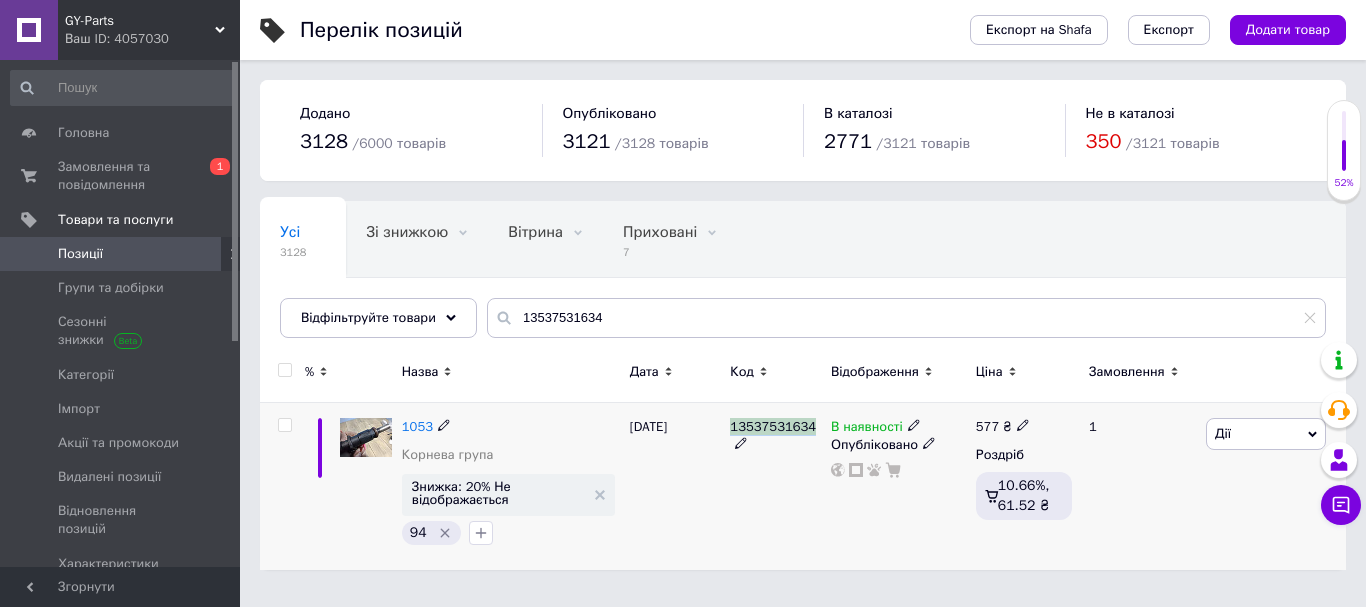 click on "13537531634" at bounding box center (773, 426) 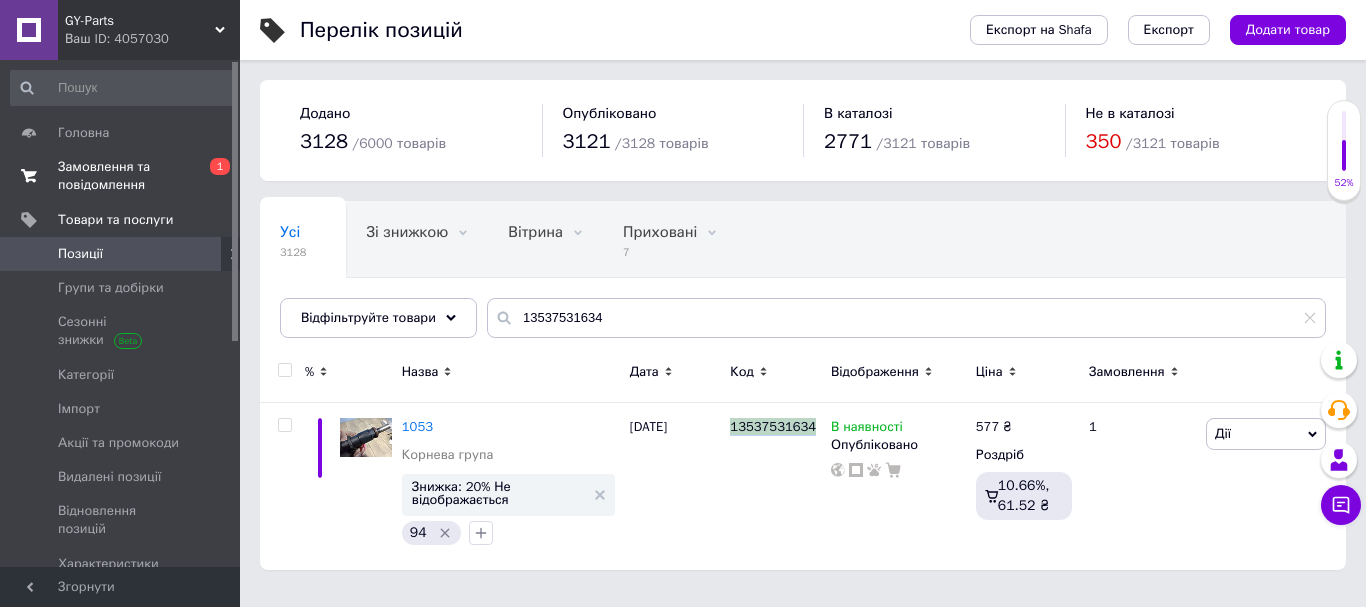 click on "Замовлення та повідомлення" at bounding box center [121, 176] 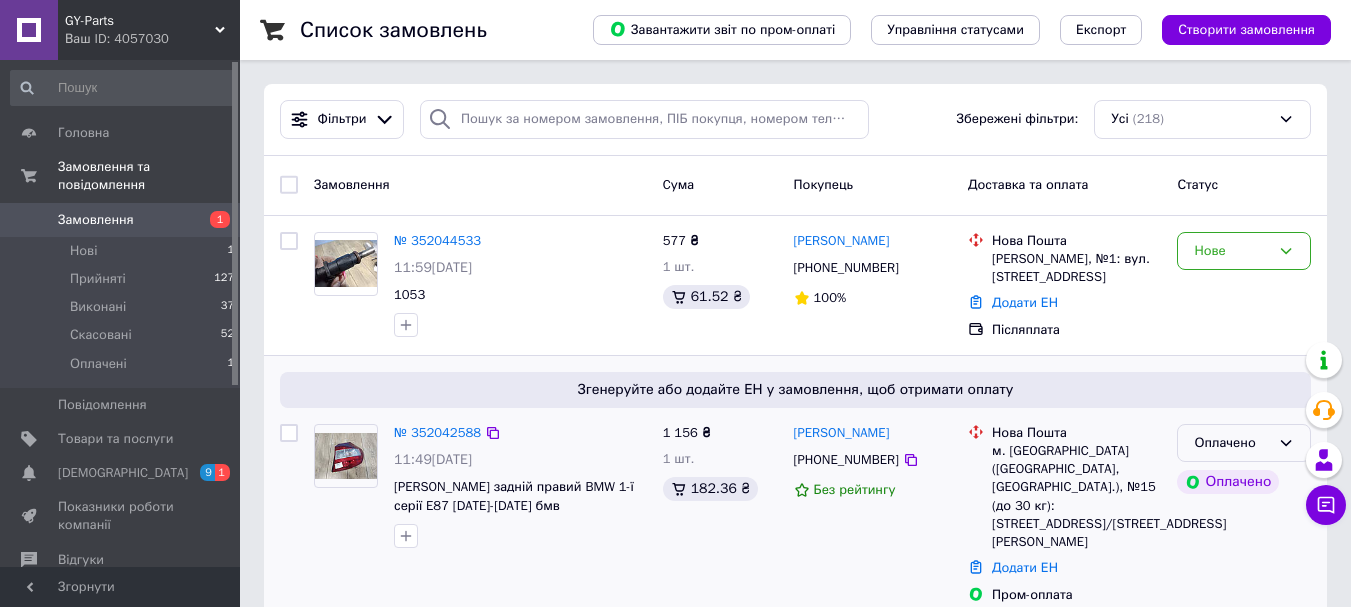 click on "Оплачено" at bounding box center [1232, 443] 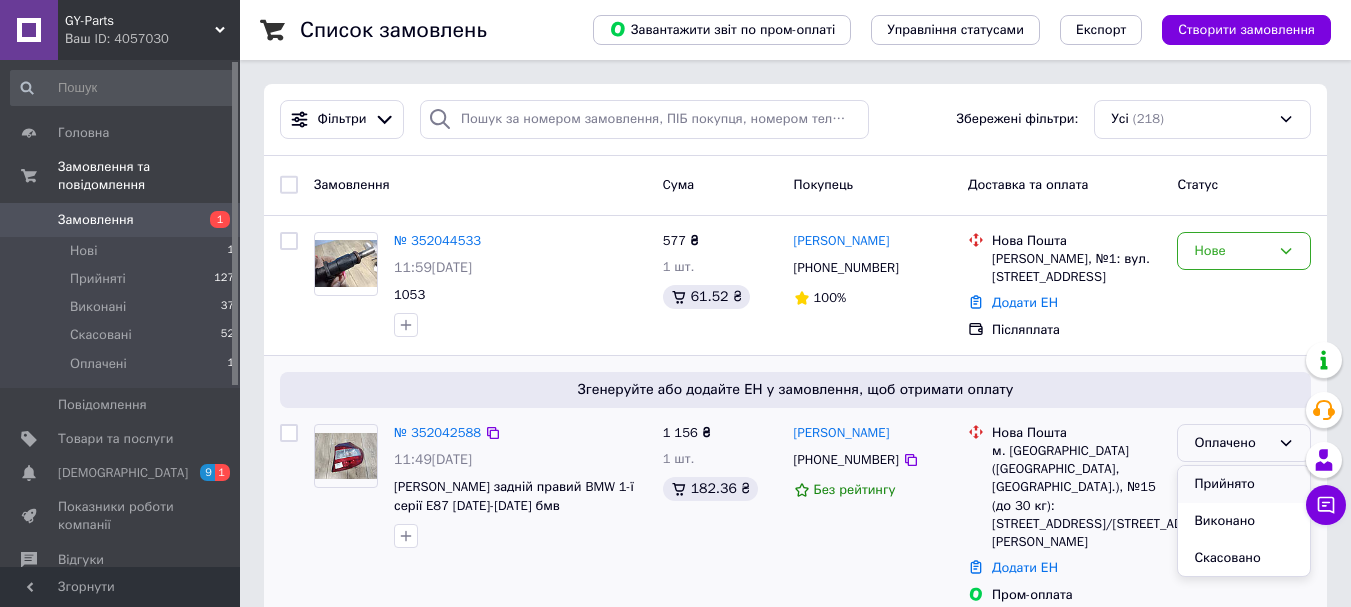 click on "Прийнято" at bounding box center (1244, 484) 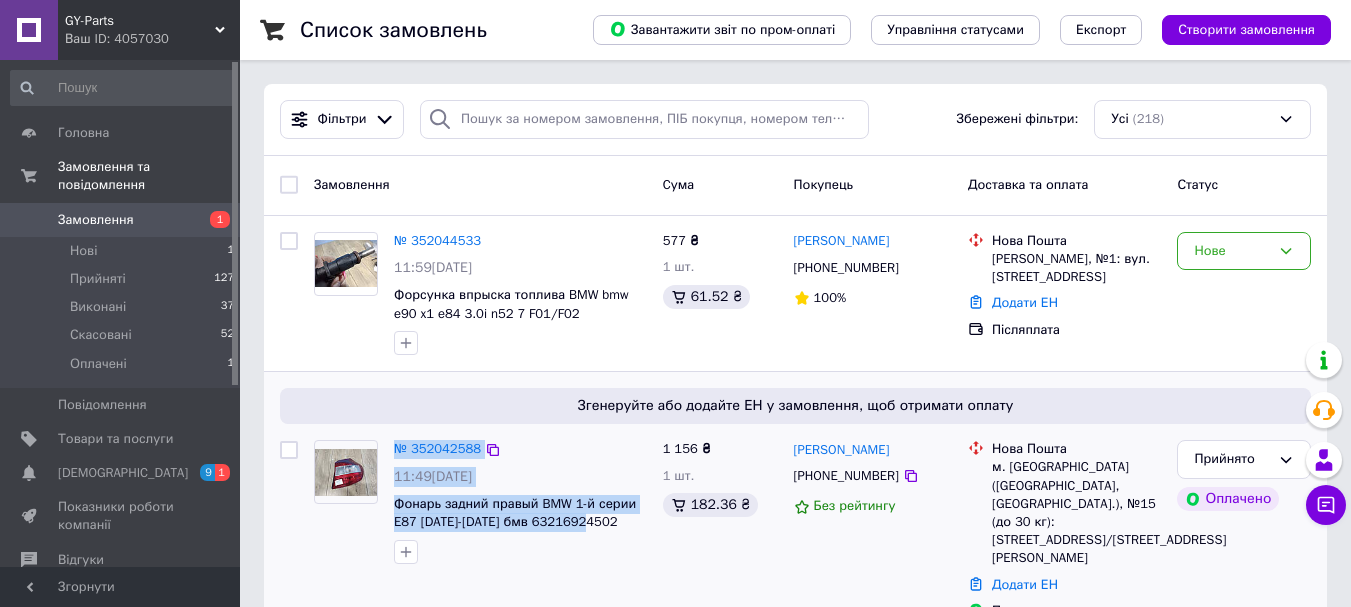 drag, startPoint x: 584, startPoint y: 529, endPoint x: 384, endPoint y: 496, distance: 202.70422 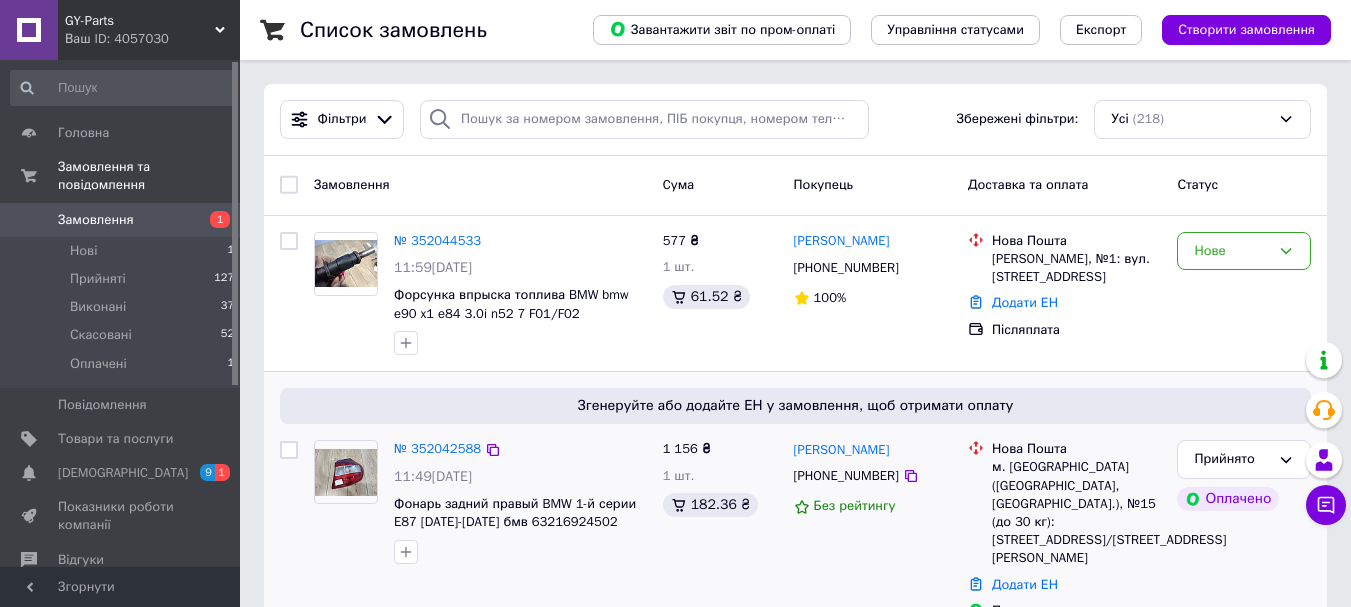 click on "№ 352042588 11:49, 10.07.2025 Фонарь задний правый BMW 1-й серии E87 2004-2011  бмв 63216924502" at bounding box center [520, 502] 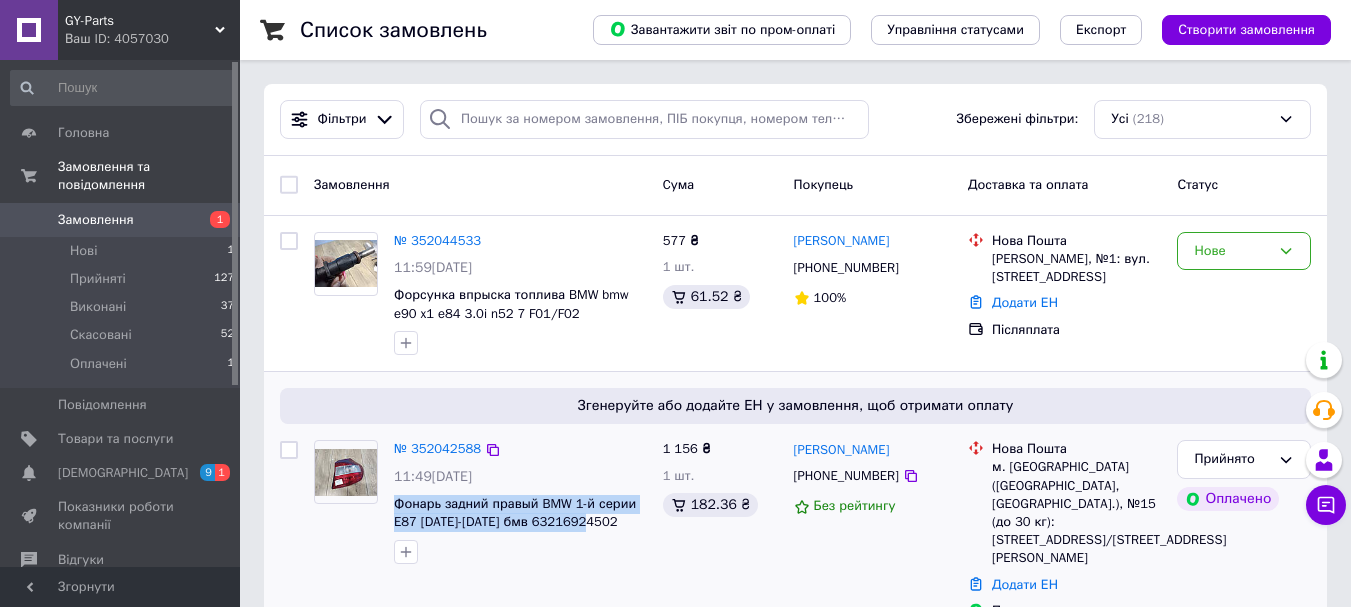 drag, startPoint x: 593, startPoint y: 516, endPoint x: 392, endPoint y: 501, distance: 201.55893 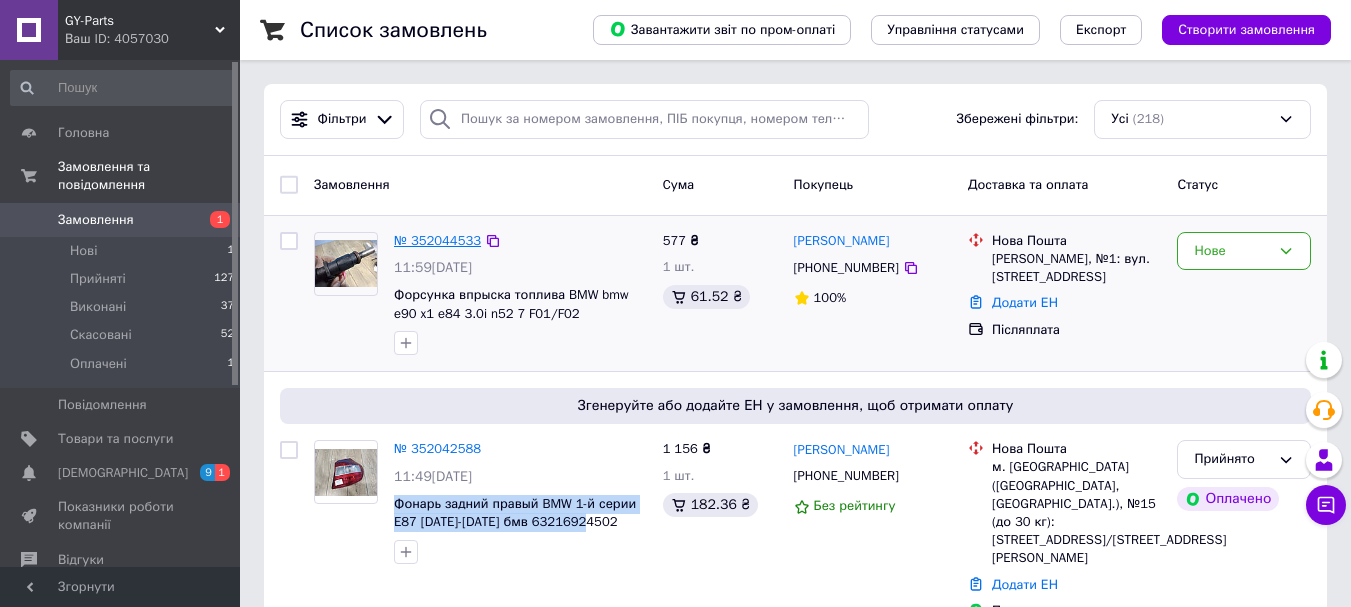 copy on "Фонарь задний правый BMW 1-й серии E87 [DATE]-[DATE]  бмв 63216924502" 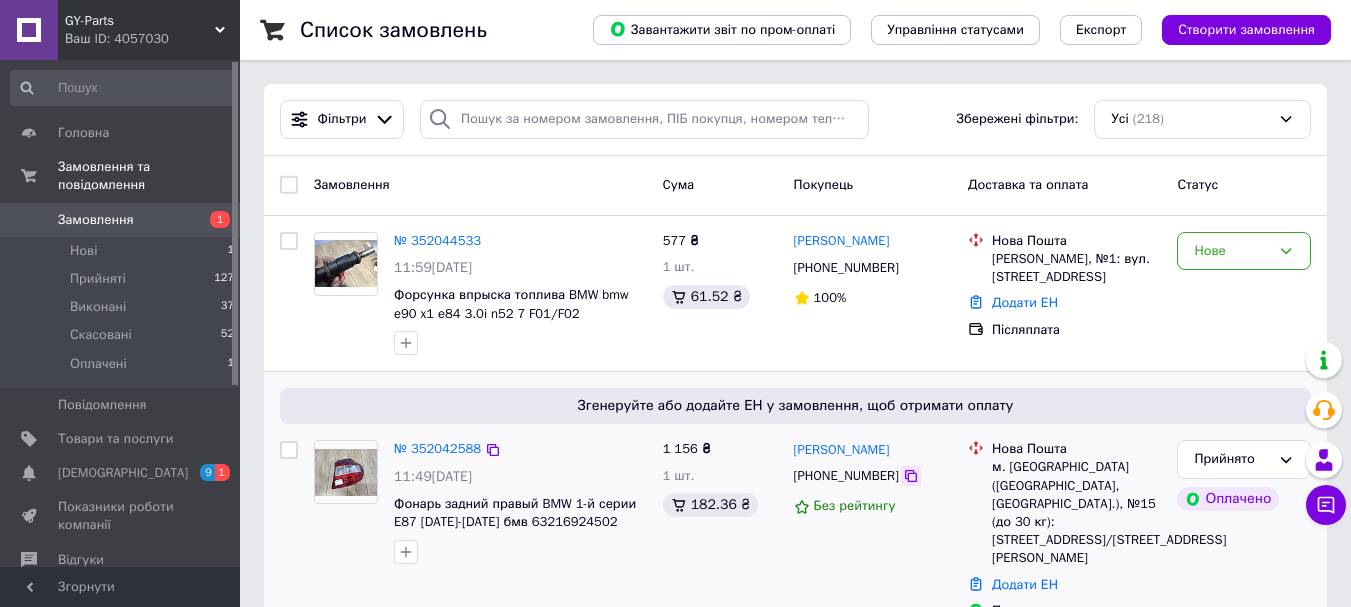click 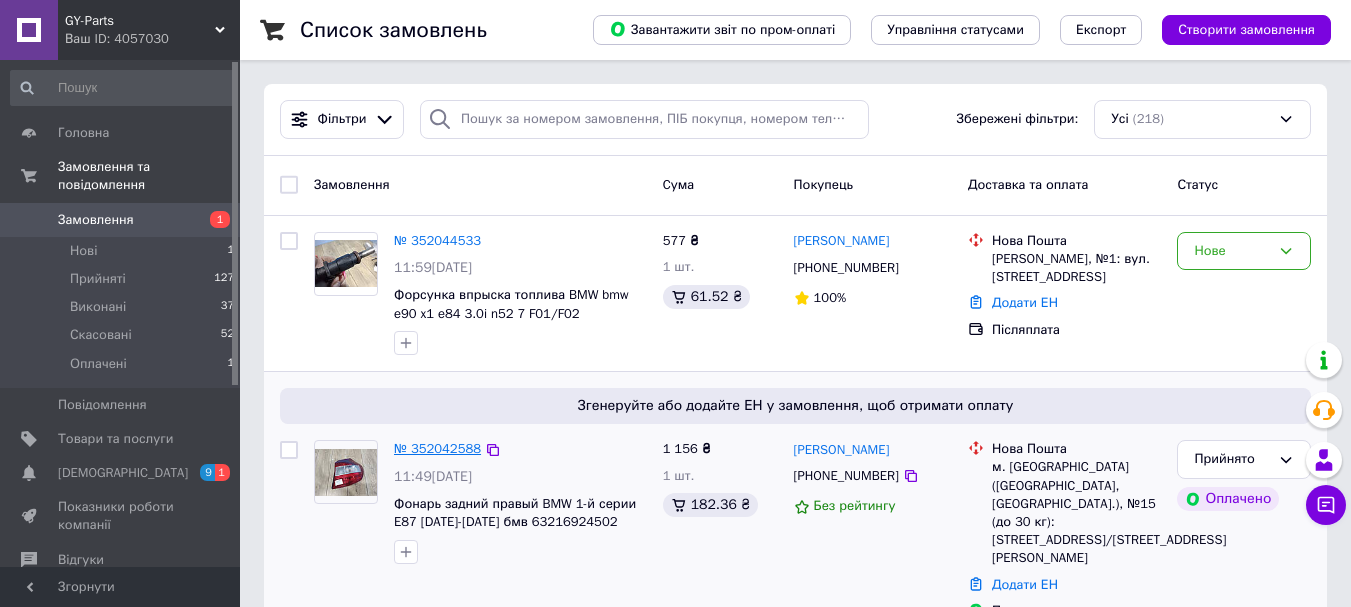 click on "№ 352042588" at bounding box center [437, 448] 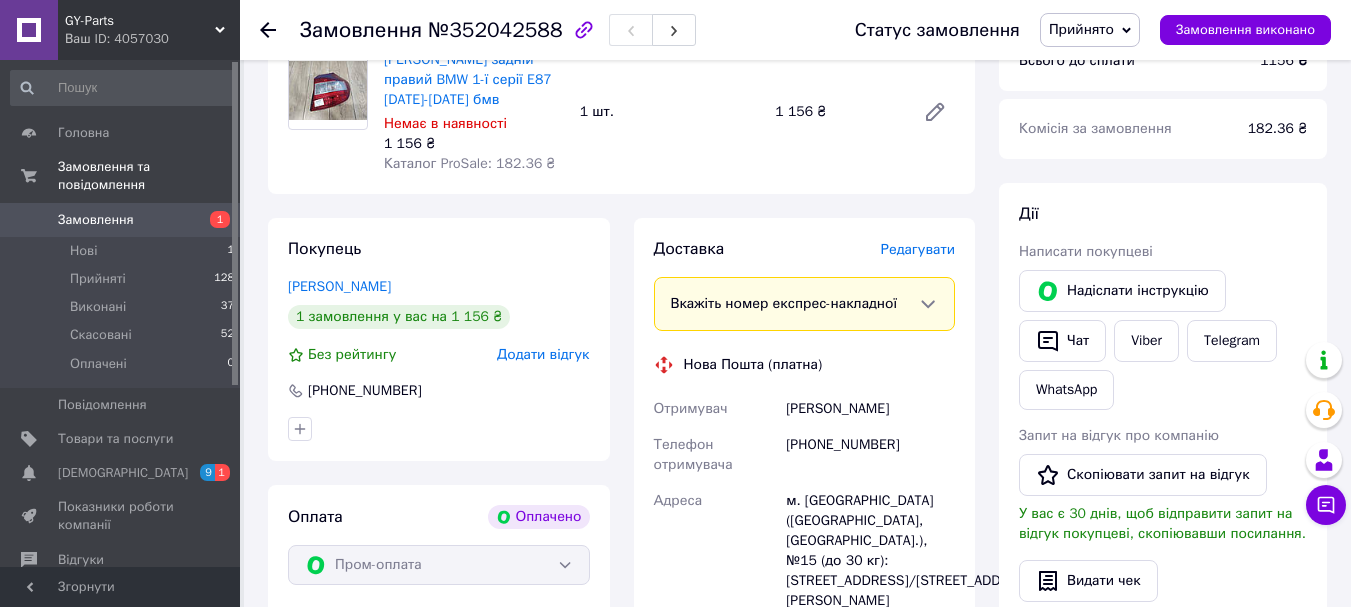 scroll, scrollTop: 1100, scrollLeft: 0, axis: vertical 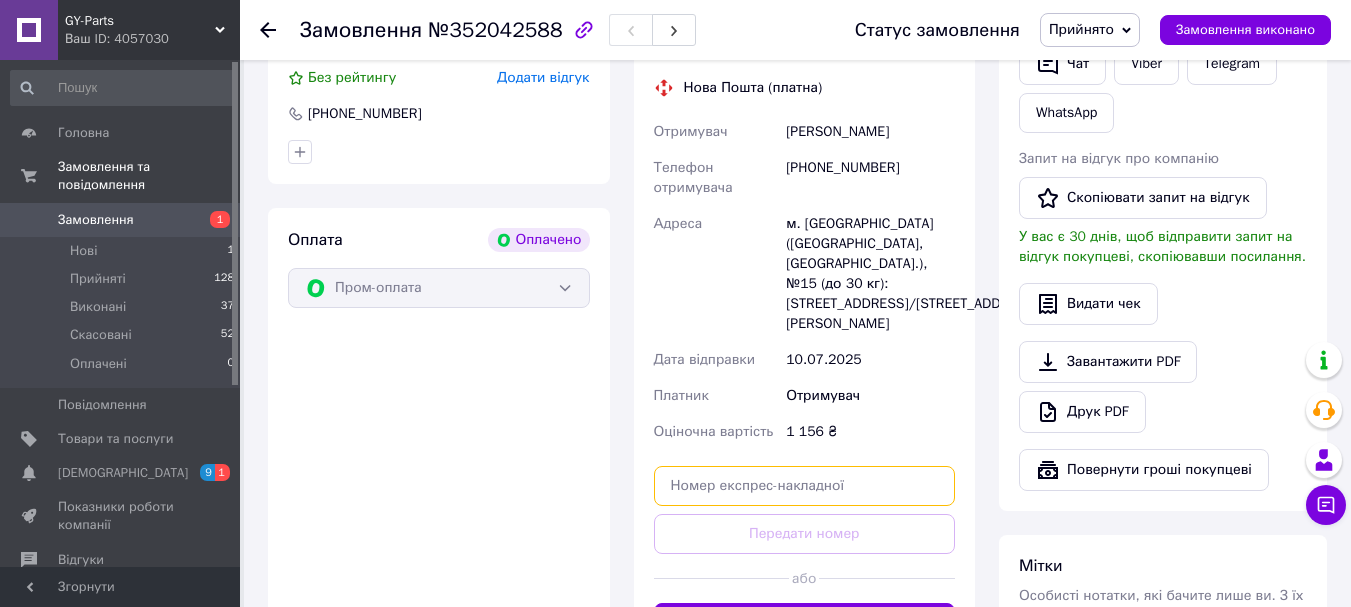click at bounding box center (805, 486) 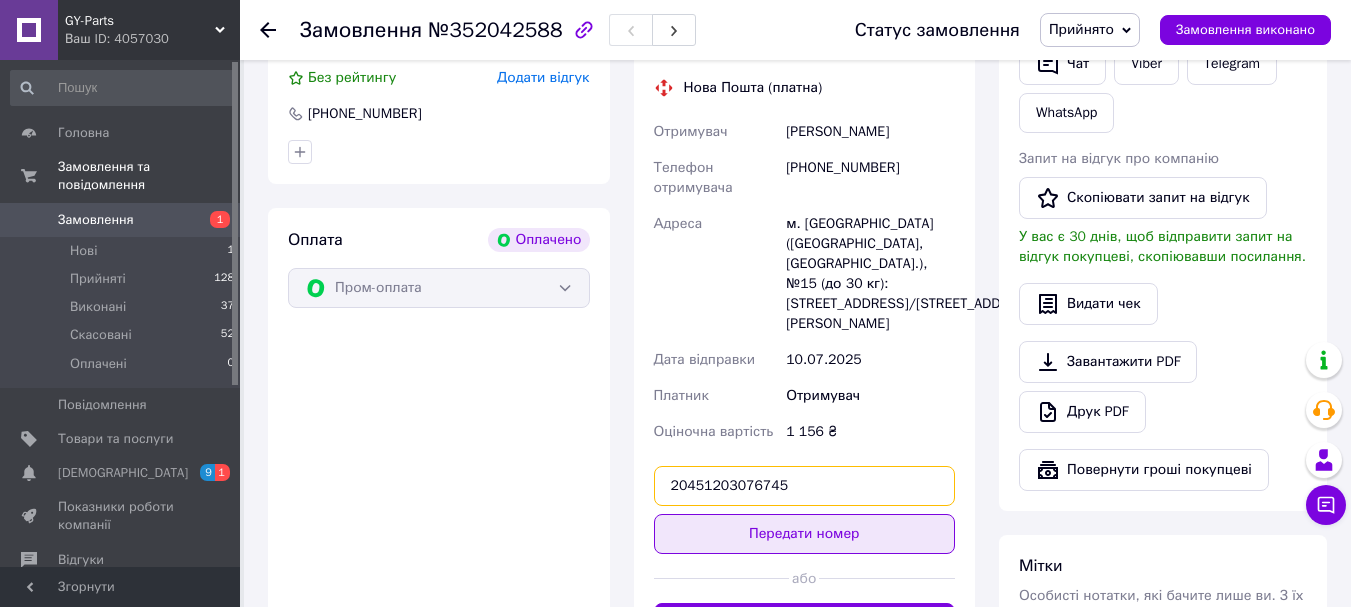 type on "20451203076745" 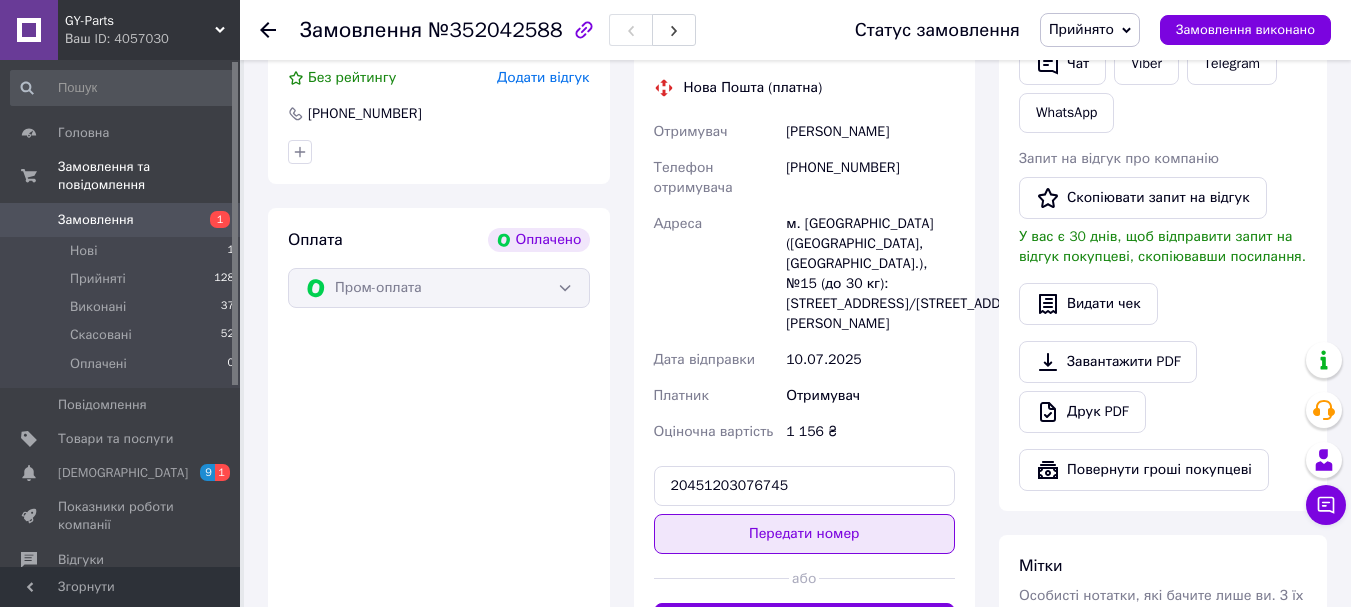 click on "Передати номер" at bounding box center [805, 534] 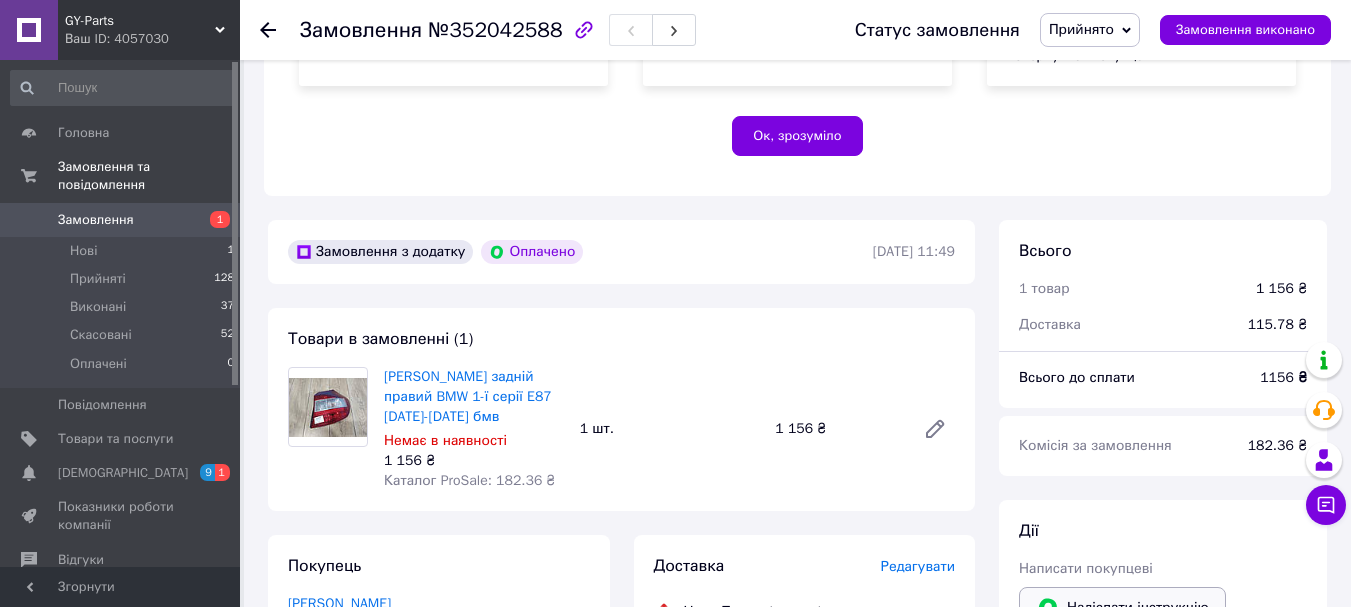 scroll, scrollTop: 600, scrollLeft: 0, axis: vertical 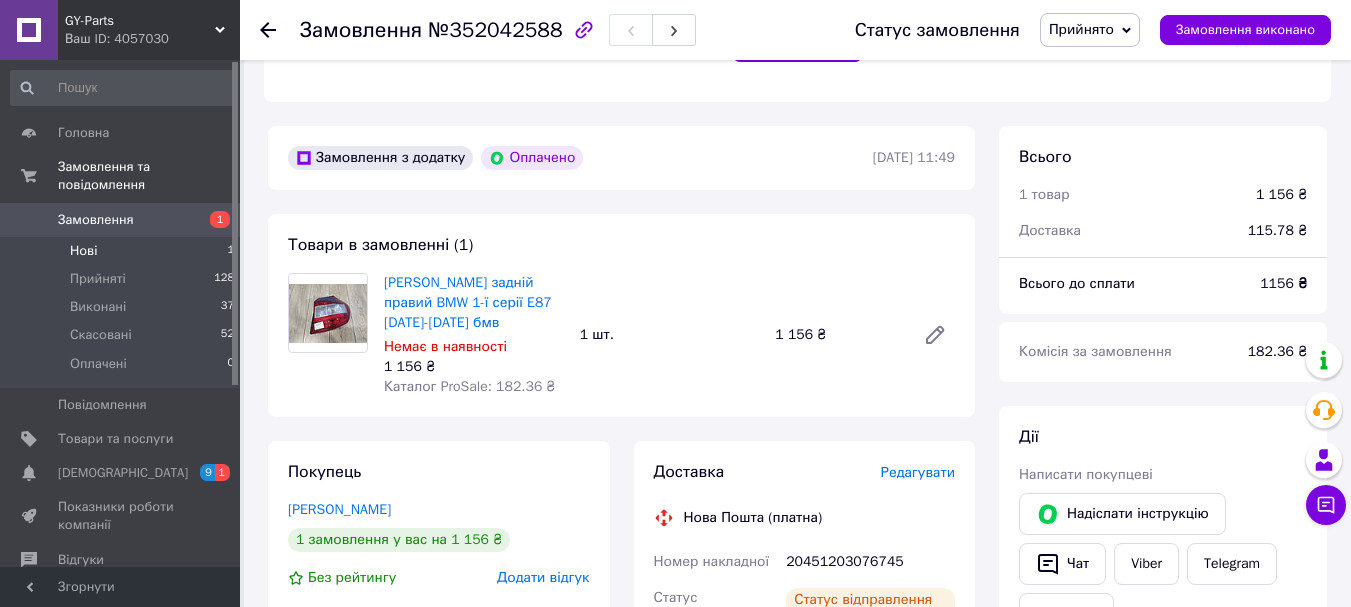 click on "Нові 1" at bounding box center (123, 251) 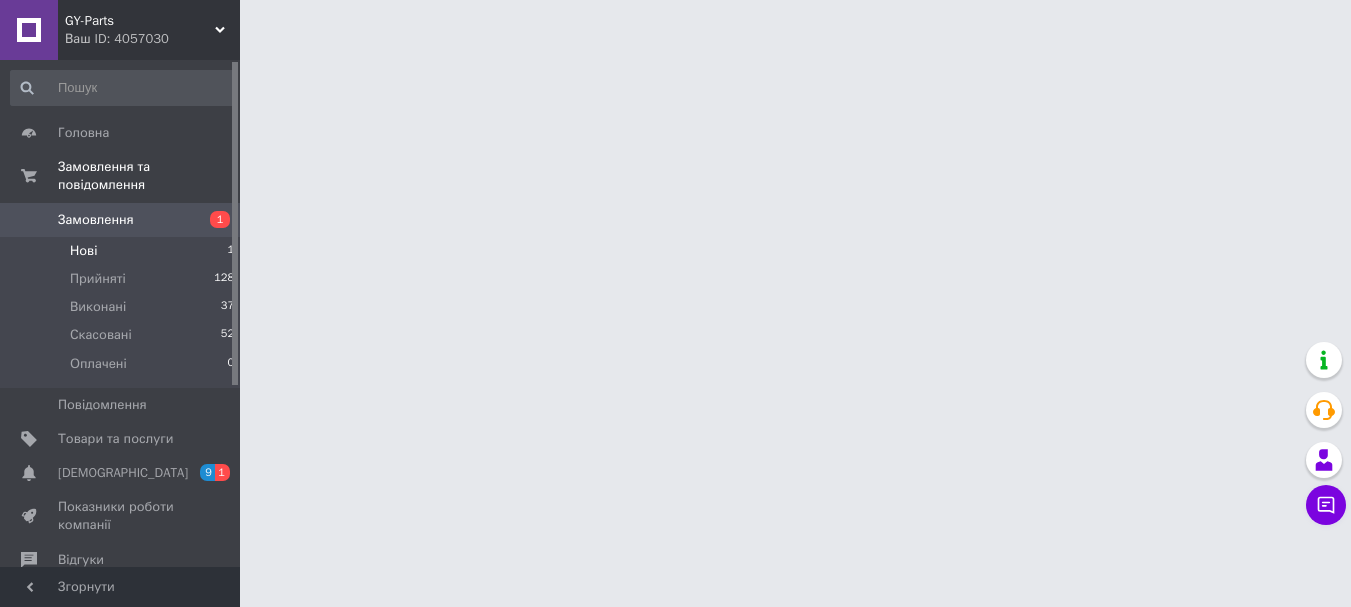 scroll, scrollTop: 0, scrollLeft: 0, axis: both 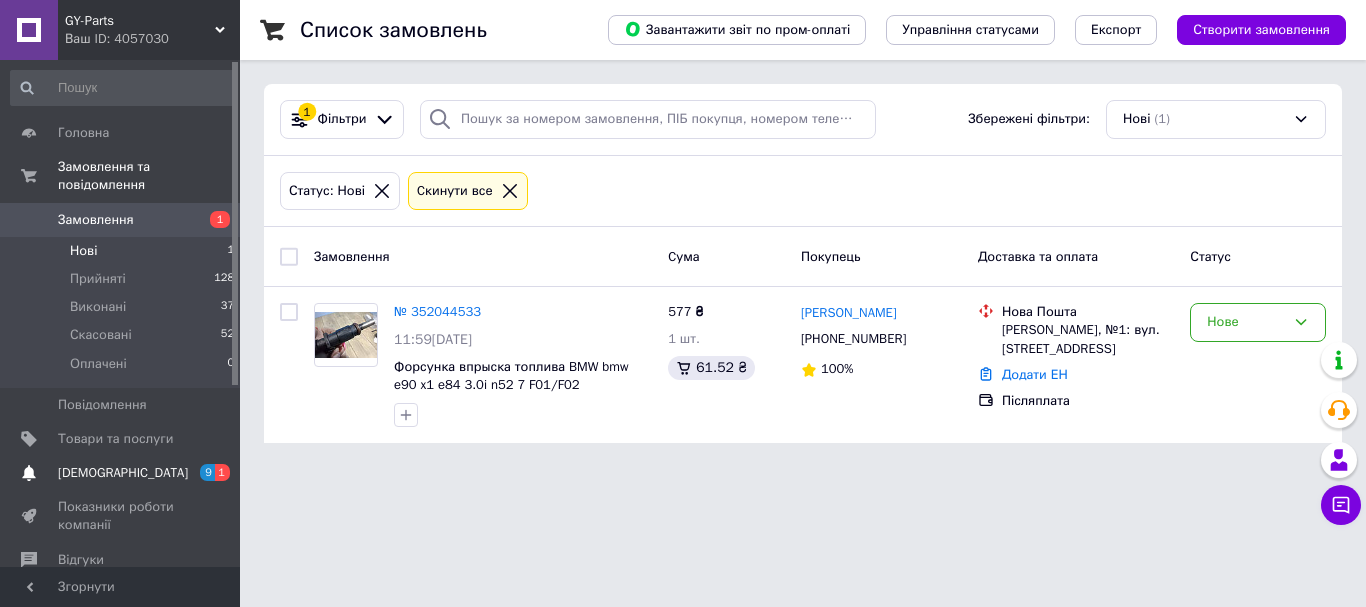click on "9 1" at bounding box center [212, 473] 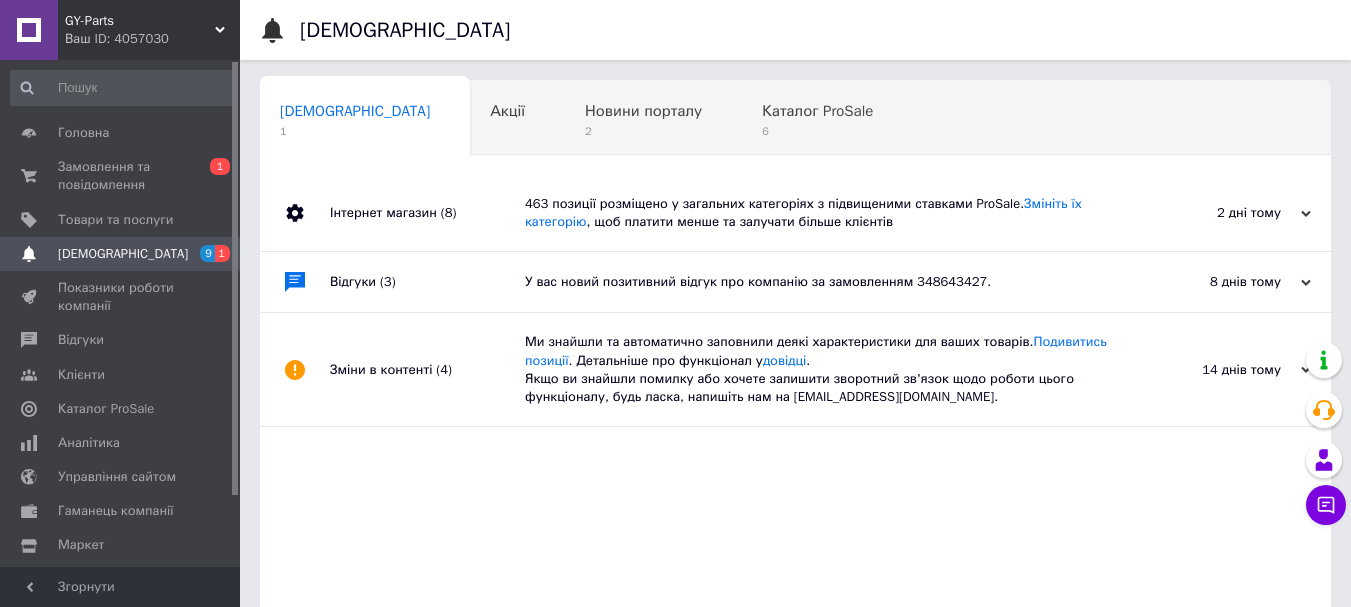 click on "GY-Parts Ваш ID: 4057030" at bounding box center (149, 30) 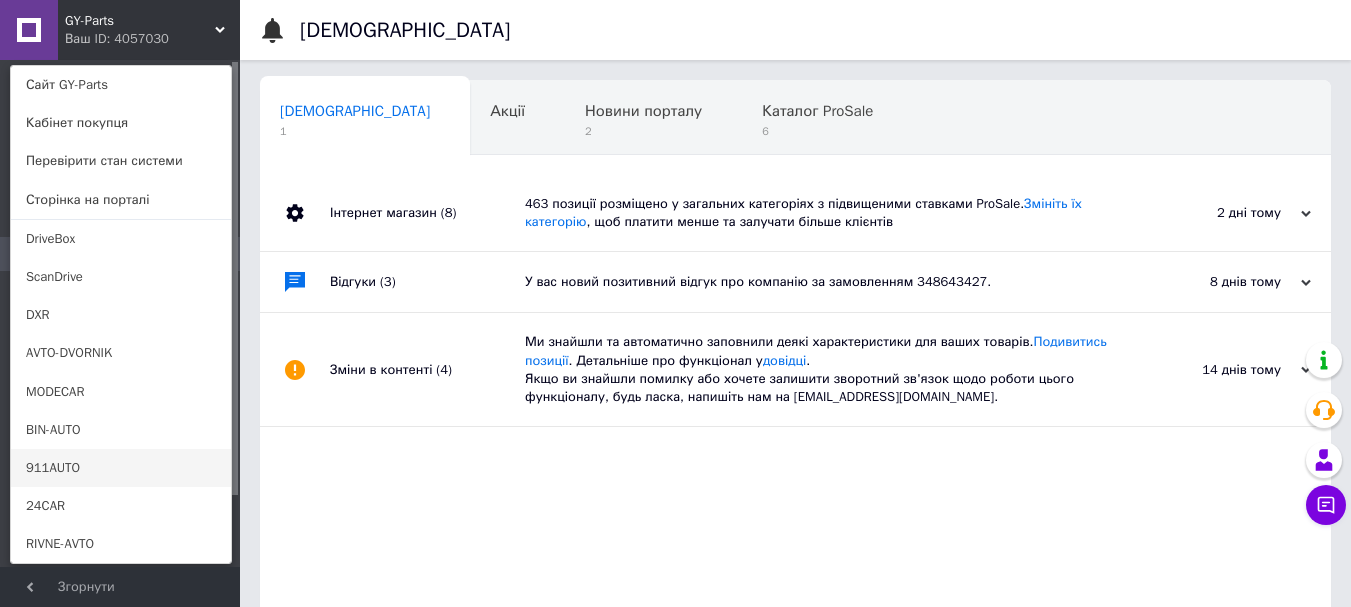 click on "911AUTO" at bounding box center (121, 468) 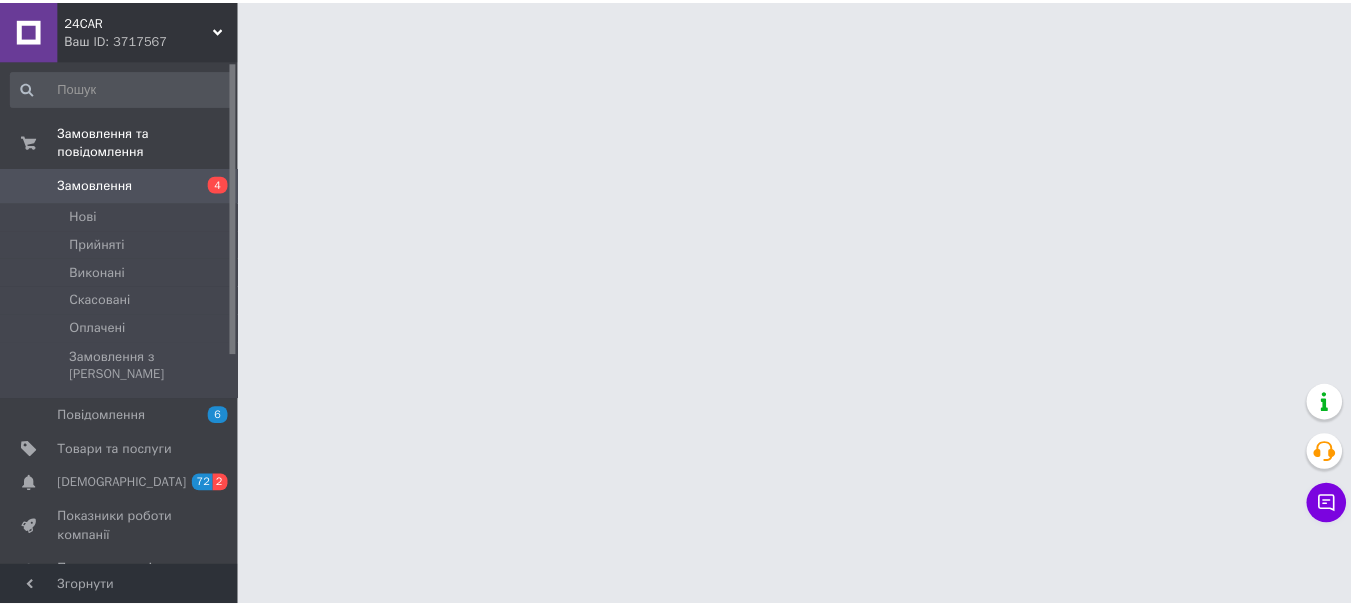 scroll, scrollTop: 0, scrollLeft: 0, axis: both 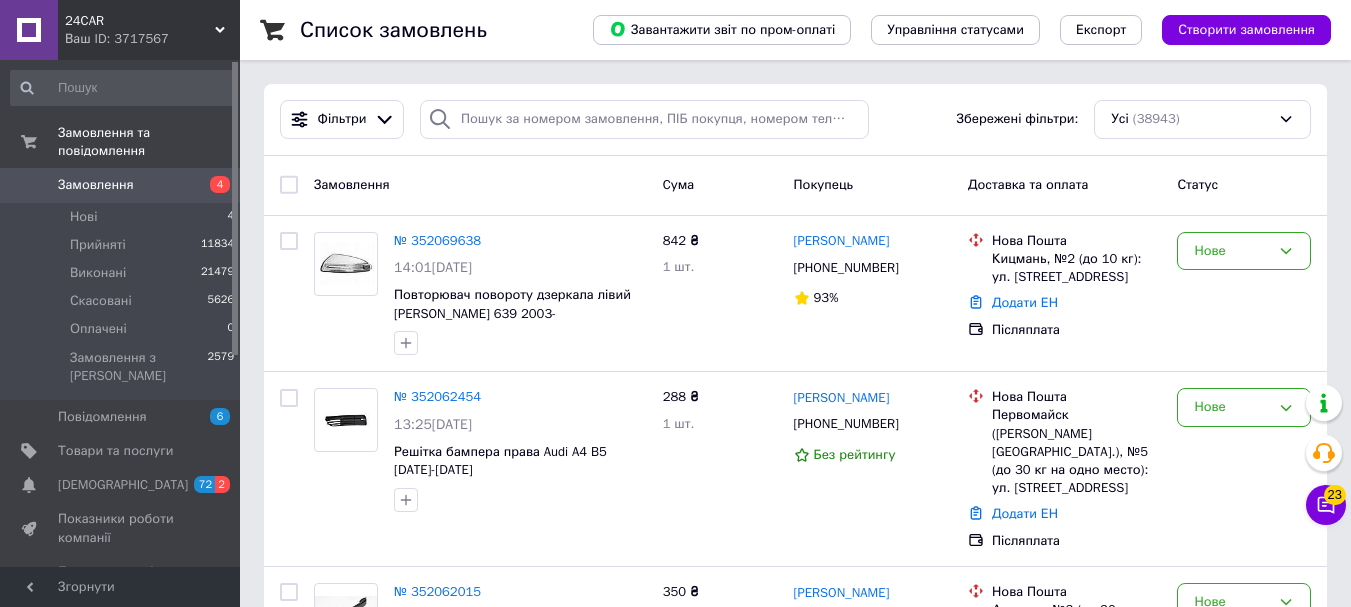 click on "72 2" at bounding box center (212, 485) 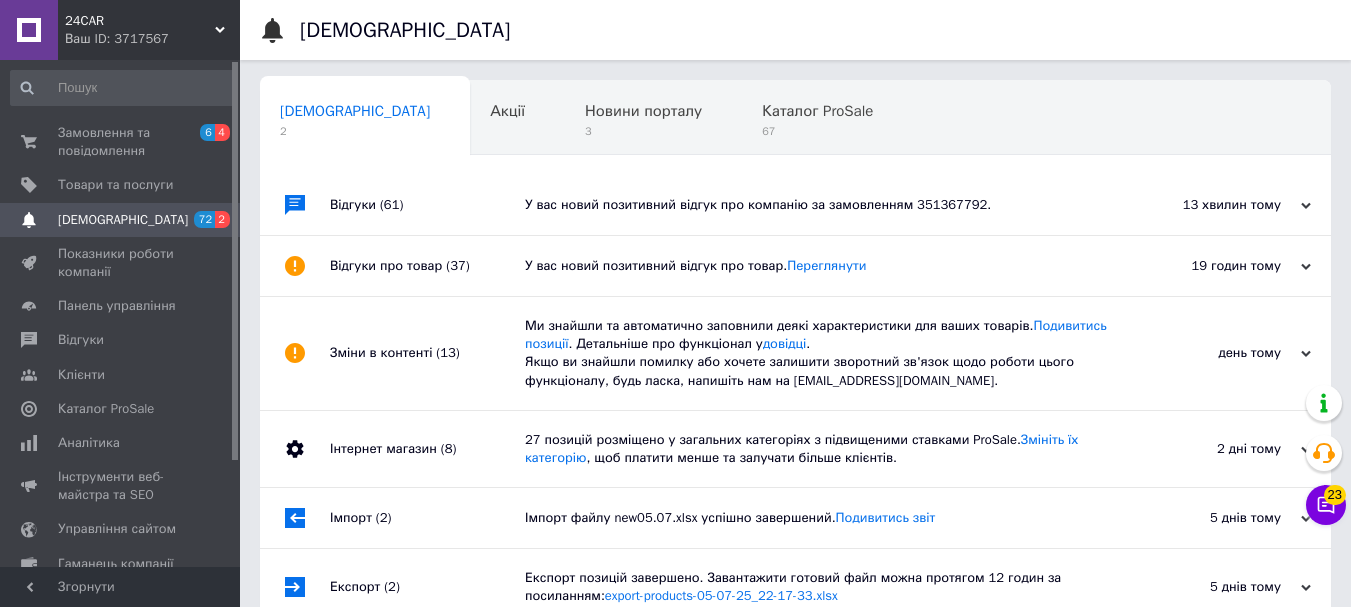 click on "У вас новий позитивний відгук про компанію за замовленням 351367792." at bounding box center [818, 205] 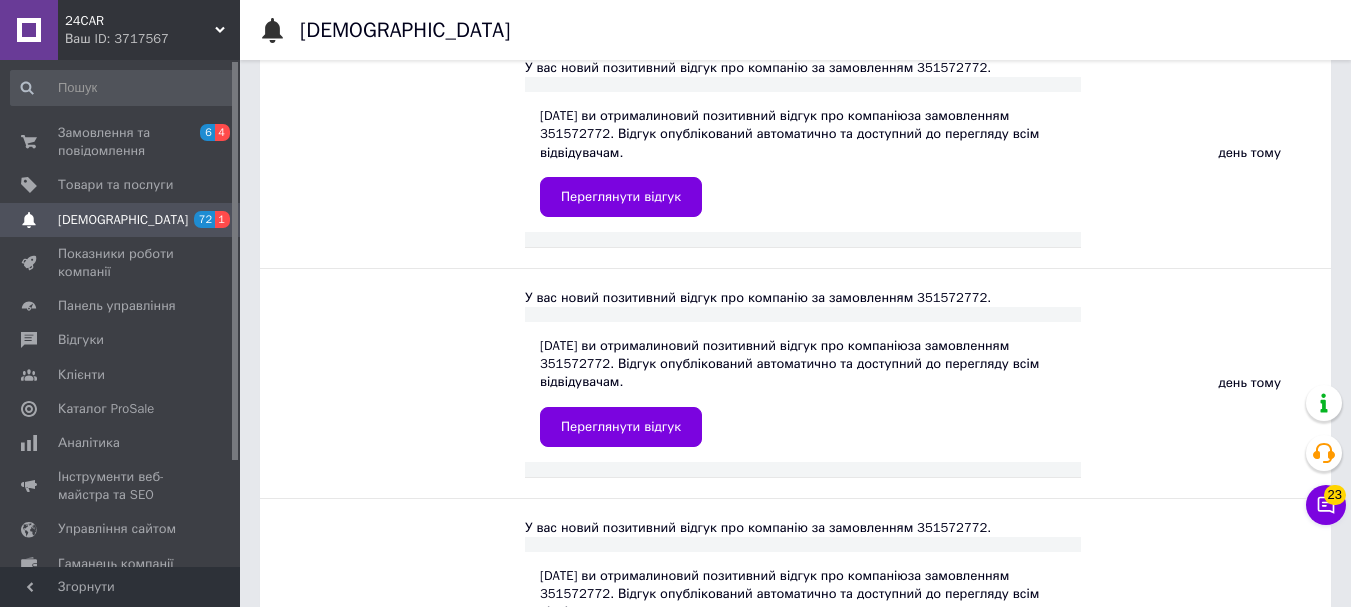 scroll, scrollTop: 1200, scrollLeft: 0, axis: vertical 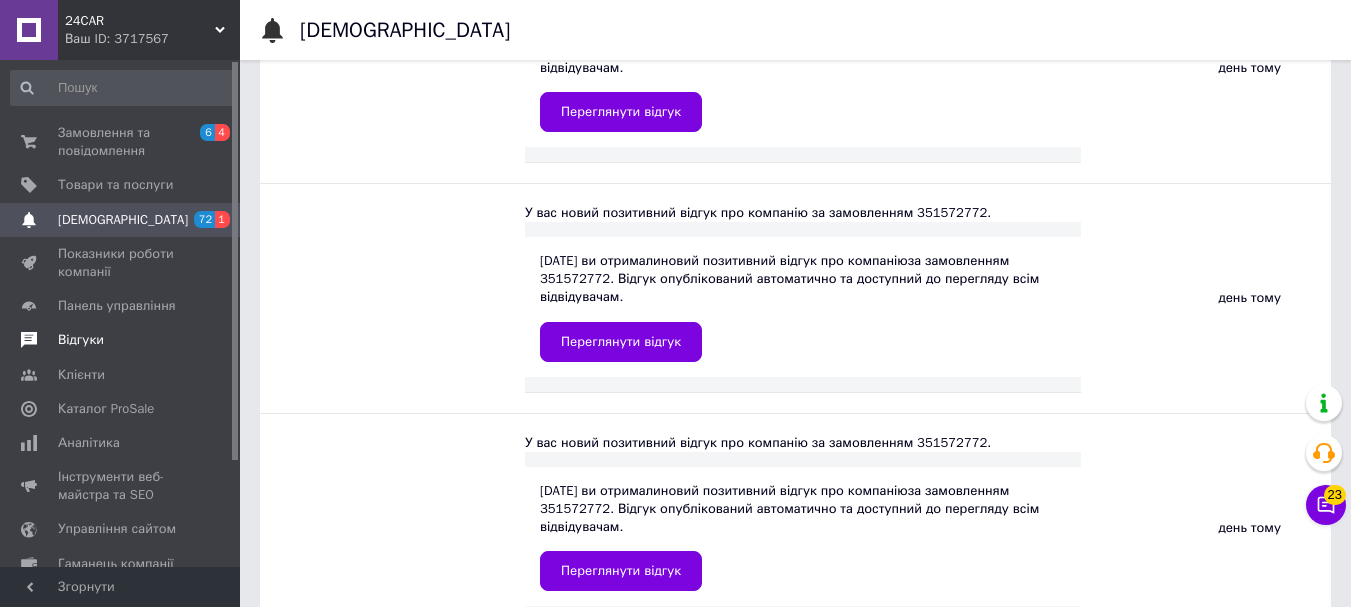 click on "Відгуки" at bounding box center (81, 340) 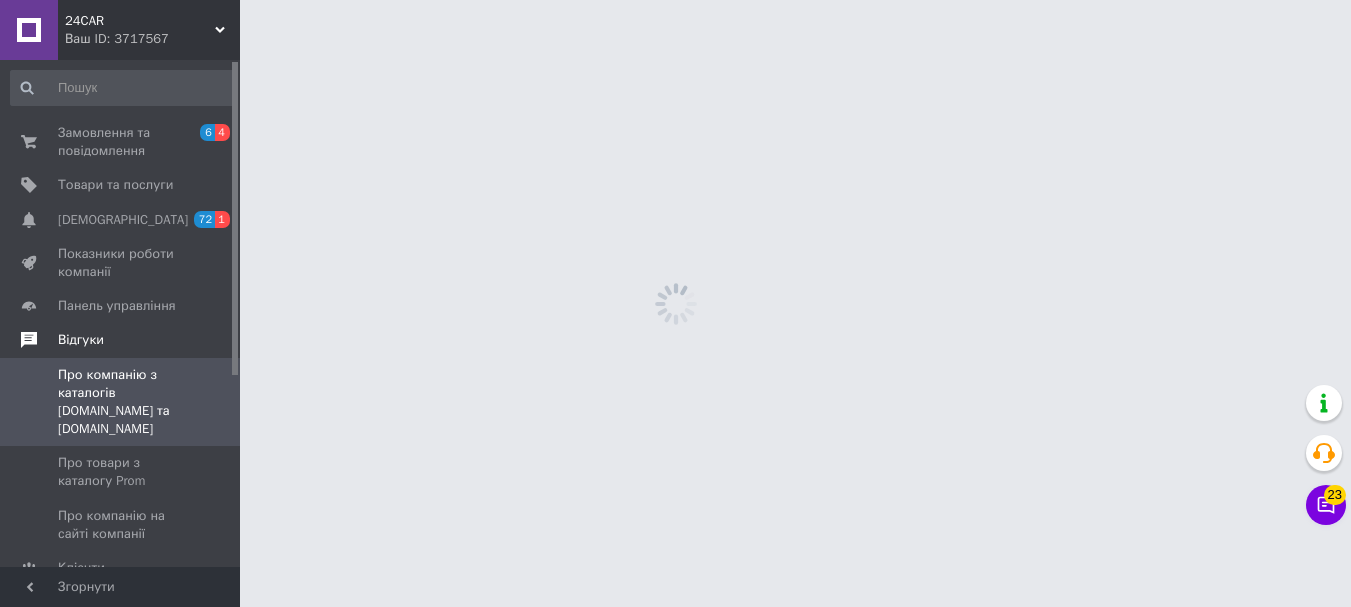 scroll, scrollTop: 0, scrollLeft: 0, axis: both 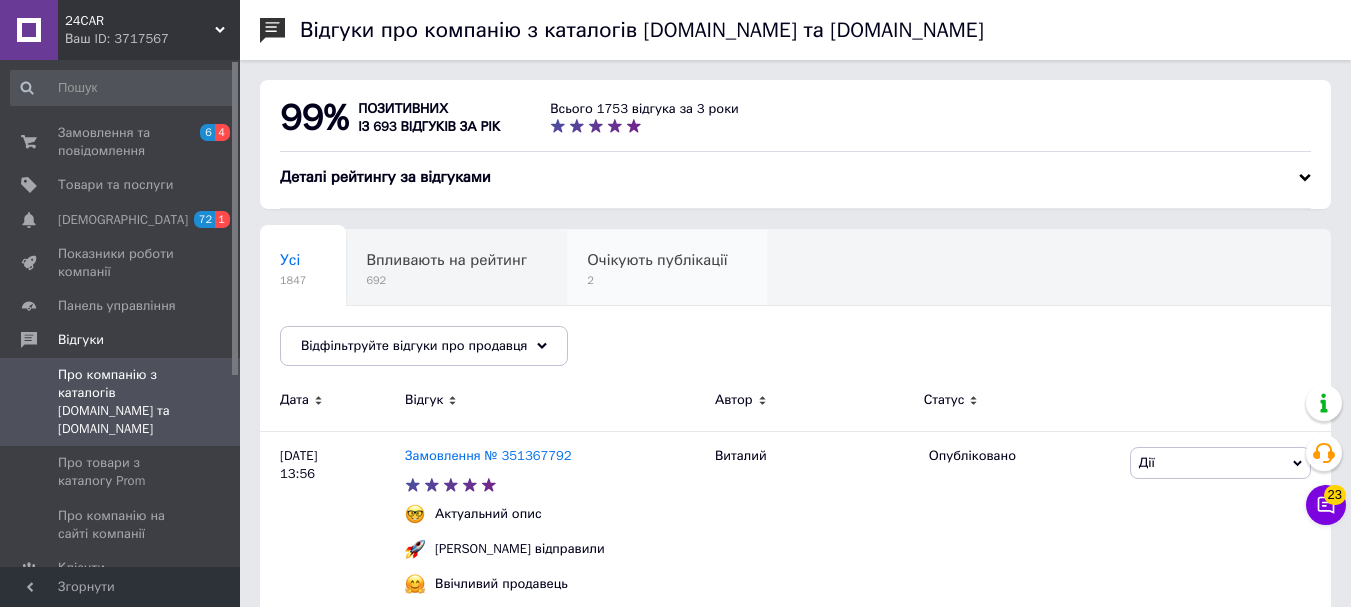 click on "2" at bounding box center [657, 280] 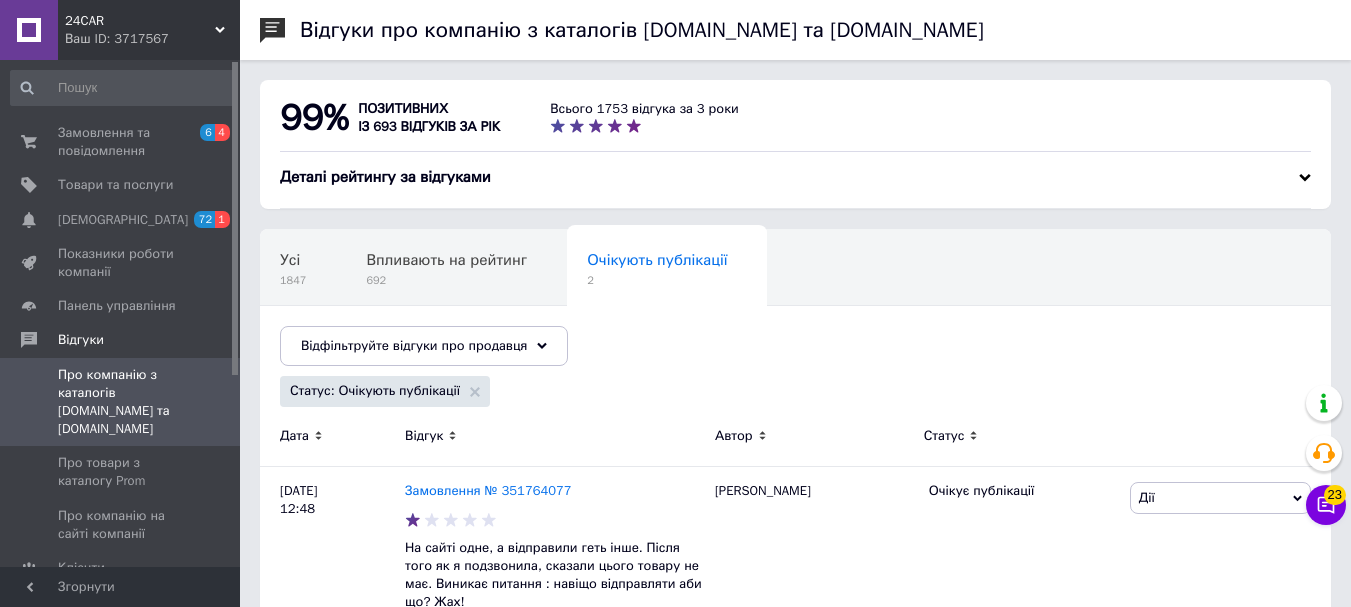 scroll, scrollTop: 100, scrollLeft: 0, axis: vertical 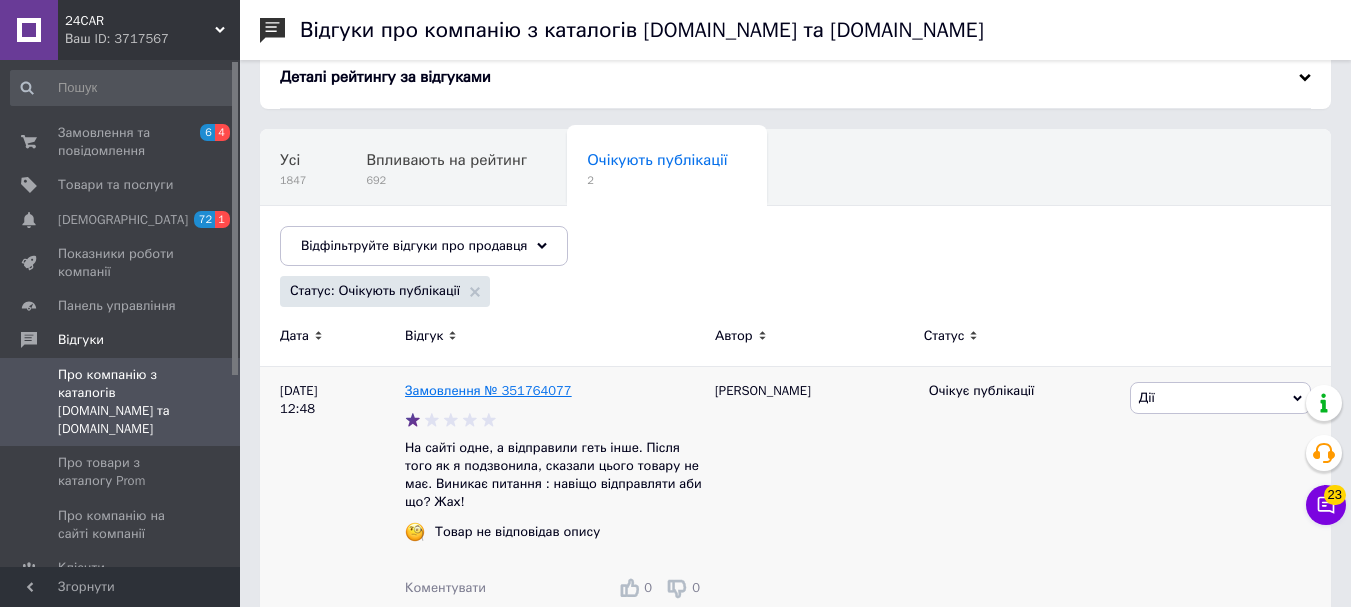 click on "Замовлення № 351764077" at bounding box center [488, 390] 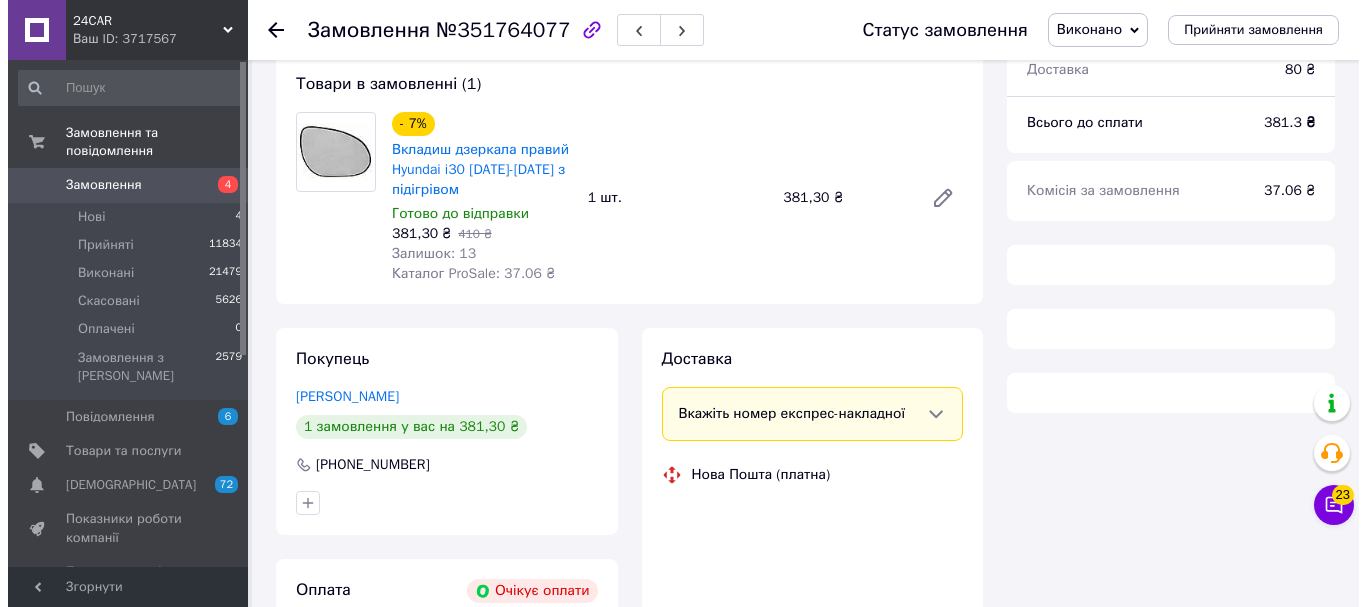 scroll, scrollTop: 300, scrollLeft: 0, axis: vertical 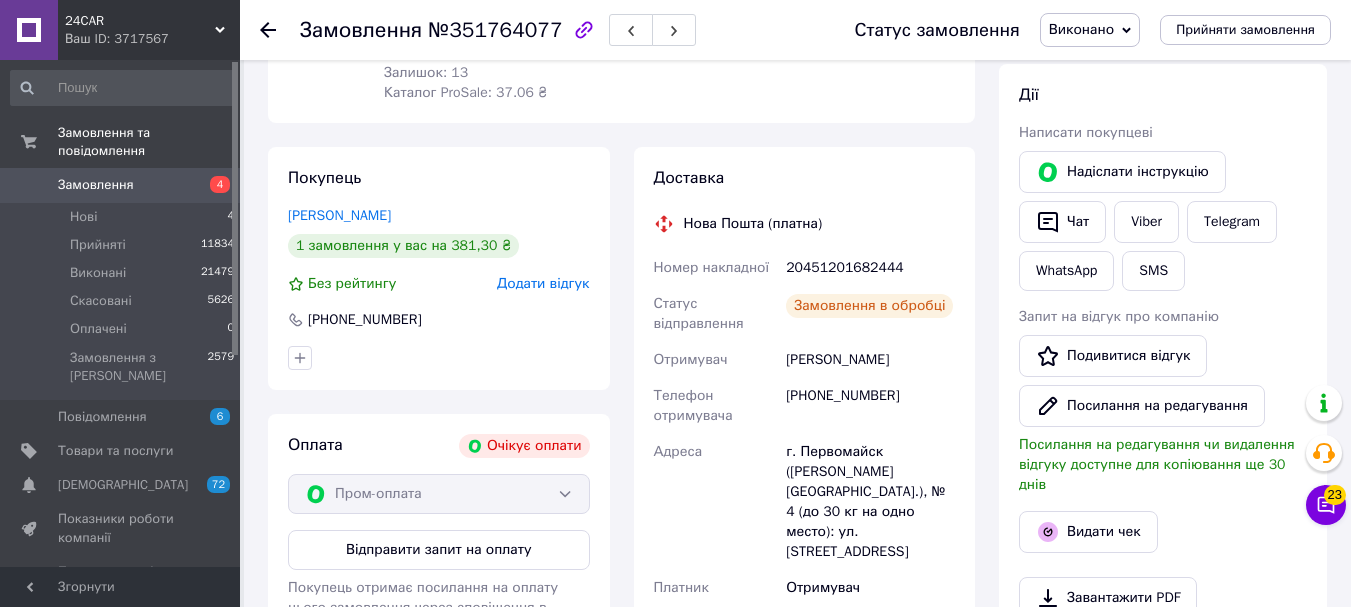 click on "Покупець [PERSON_NAME] 1 замовлення у вас на 381,30 ₴ Без рейтингу   Додати відгук [PHONE_NUMBER]" at bounding box center (439, 268) 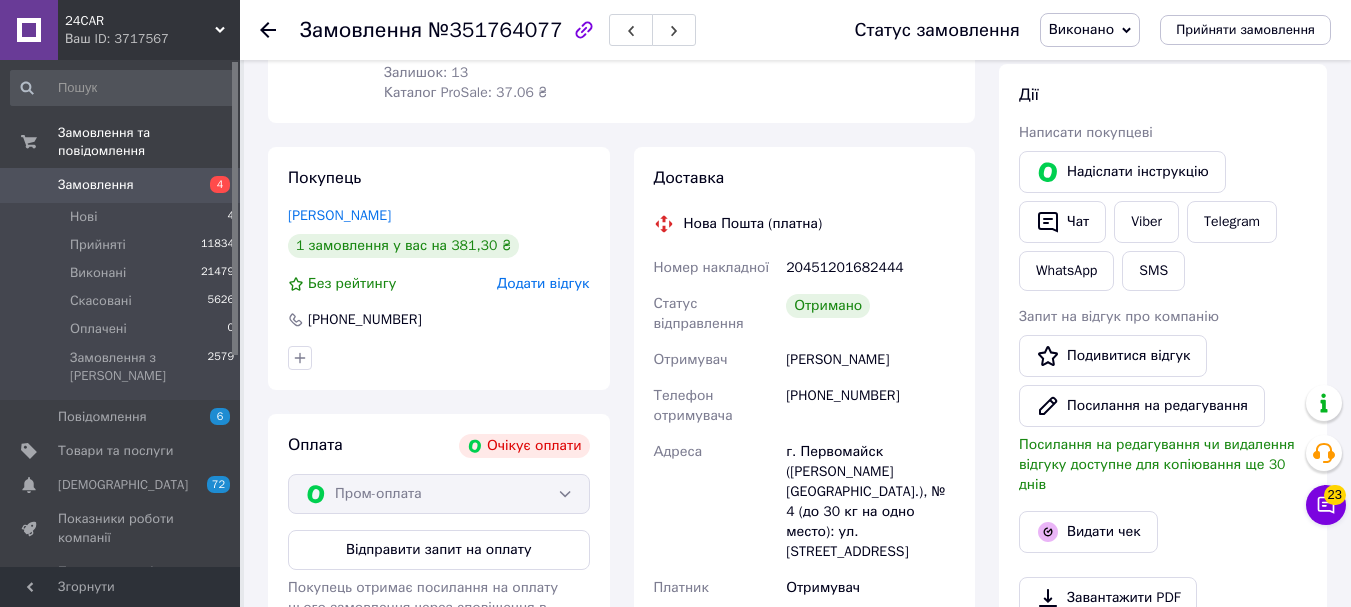 click on "Додати відгук" at bounding box center (543, 283) 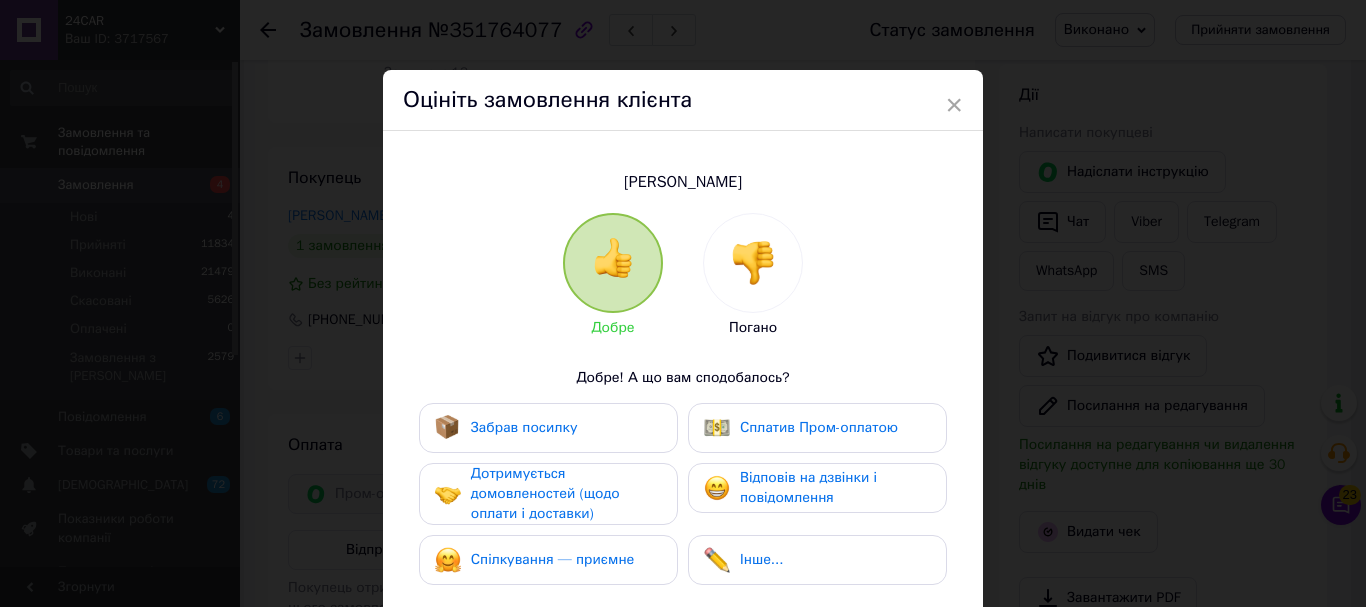 click at bounding box center (753, 263) 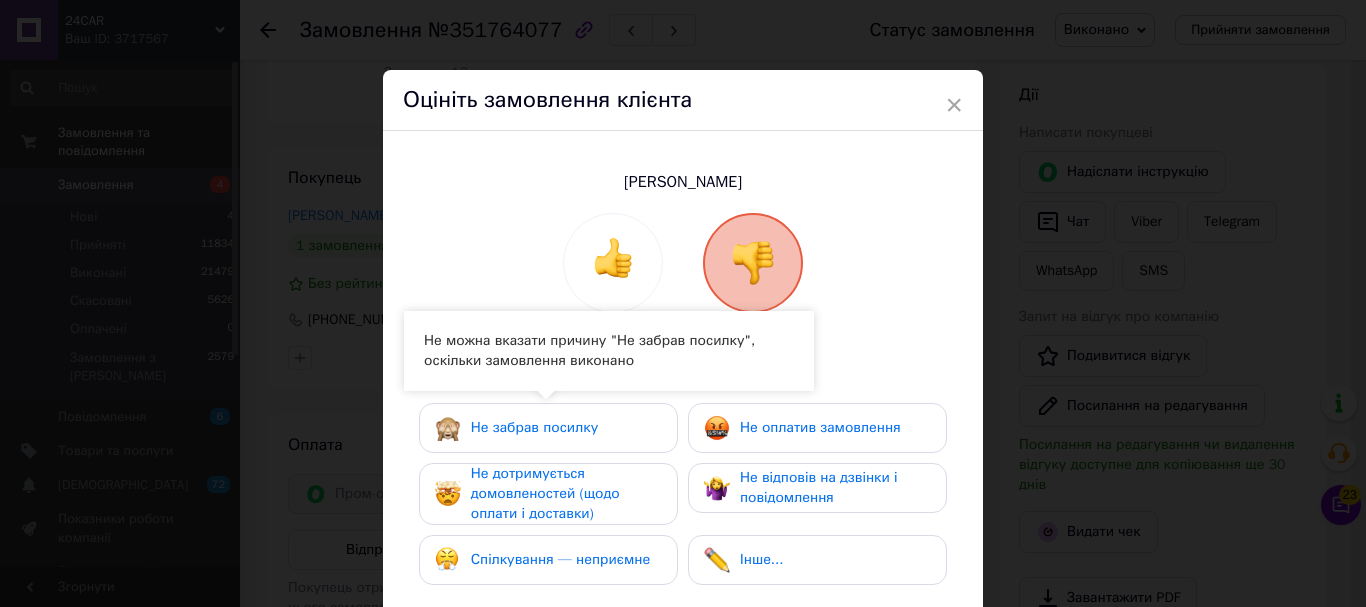 click on "Не оплатив замовлення" at bounding box center (820, 427) 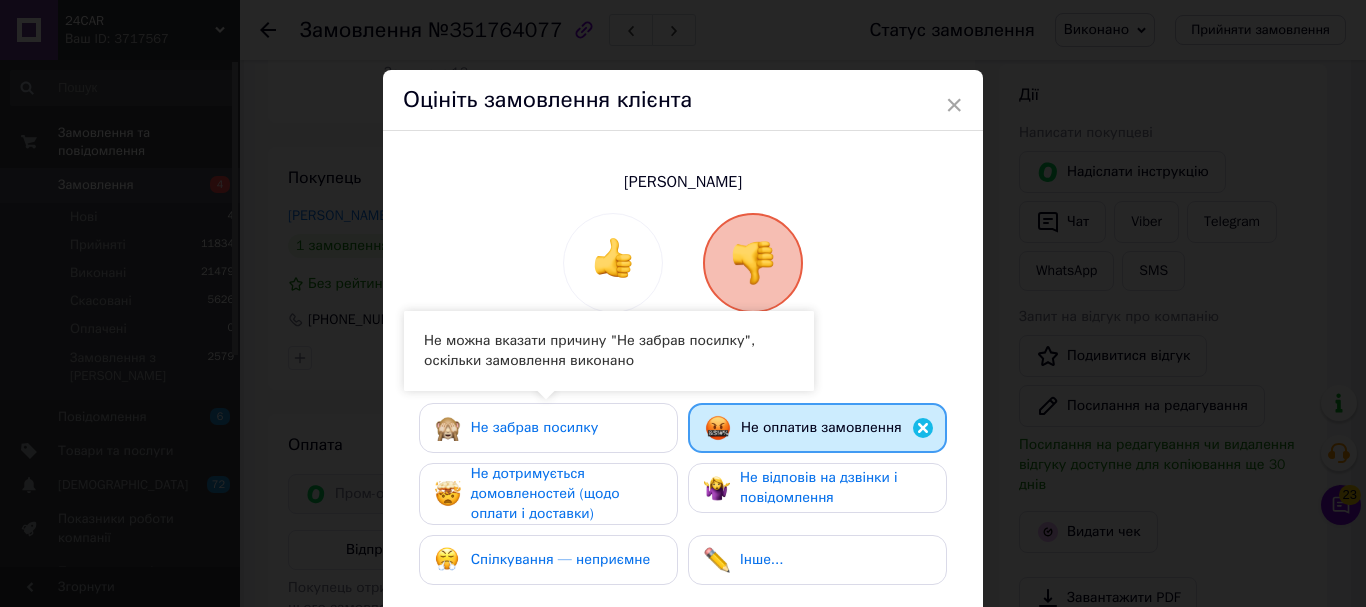 drag, startPoint x: 744, startPoint y: 497, endPoint x: 718, endPoint y: 500, distance: 26.172504 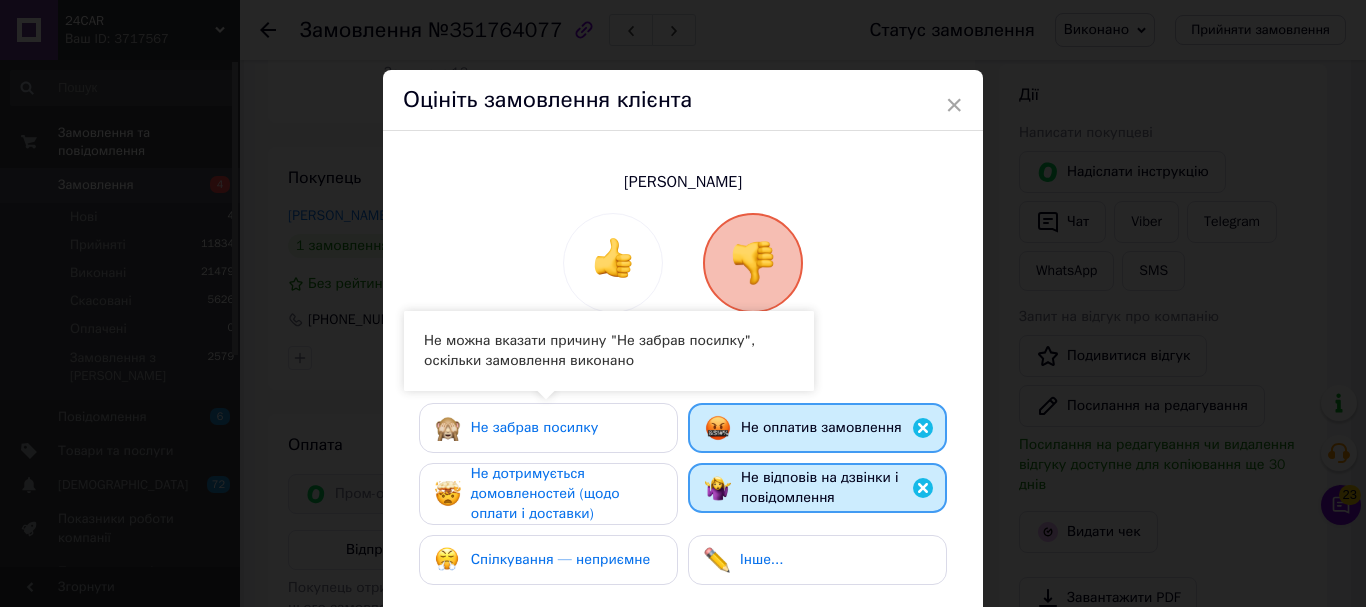 drag, startPoint x: 597, startPoint y: 503, endPoint x: 597, endPoint y: 536, distance: 33 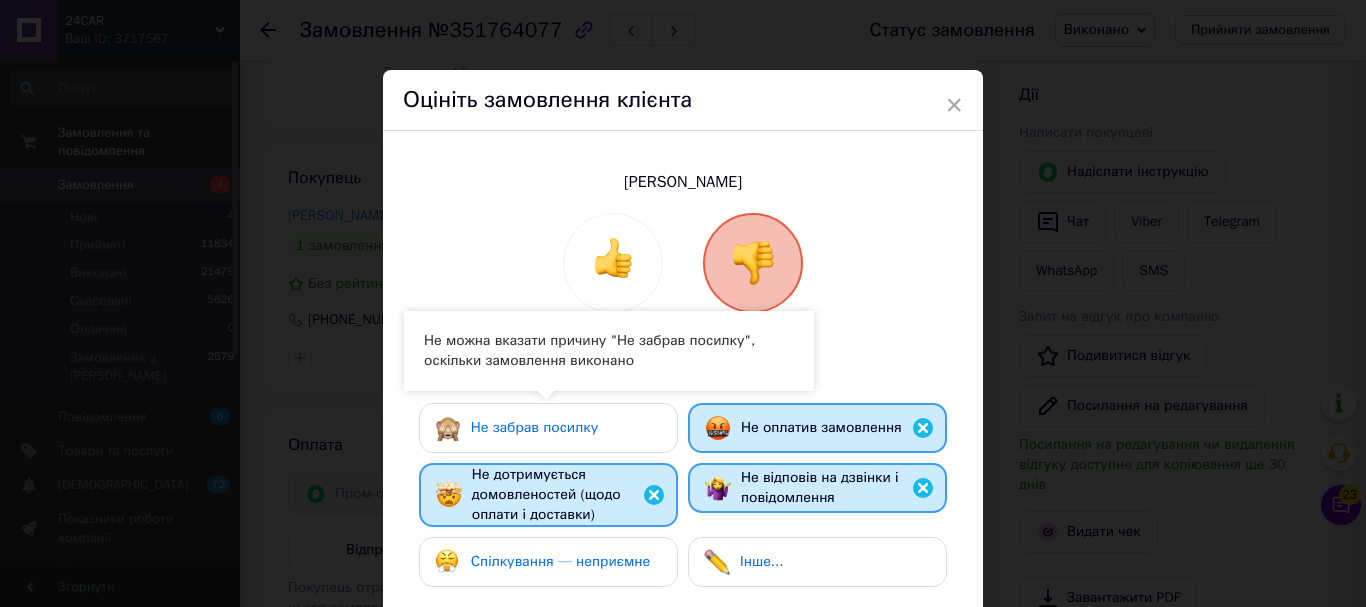 click on "Спілкування — неприємне" at bounding box center (560, 561) 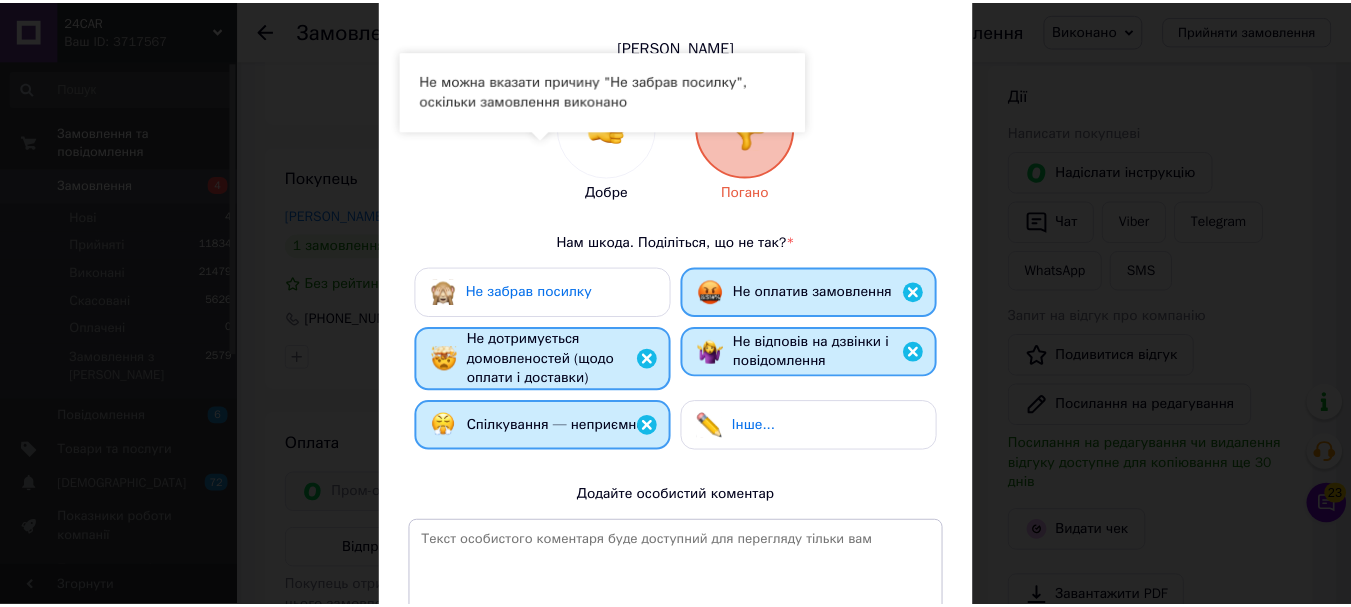 scroll, scrollTop: 300, scrollLeft: 0, axis: vertical 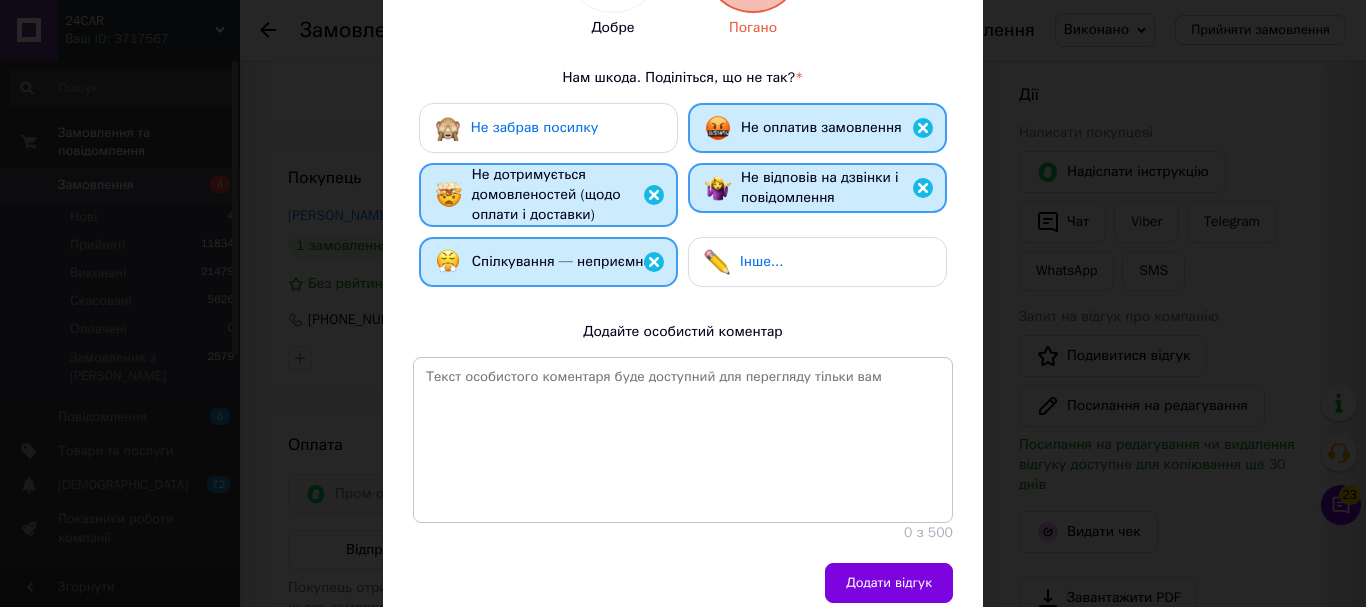 click on "Додати відгук" at bounding box center (889, 583) 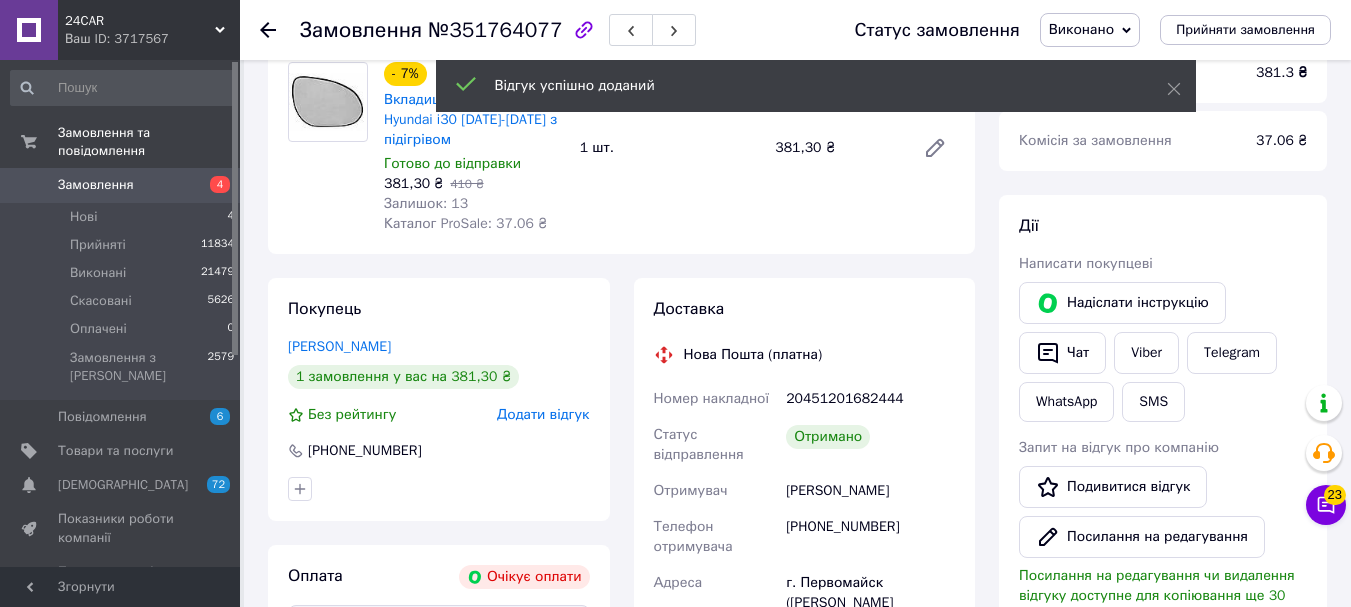 scroll, scrollTop: 0, scrollLeft: 0, axis: both 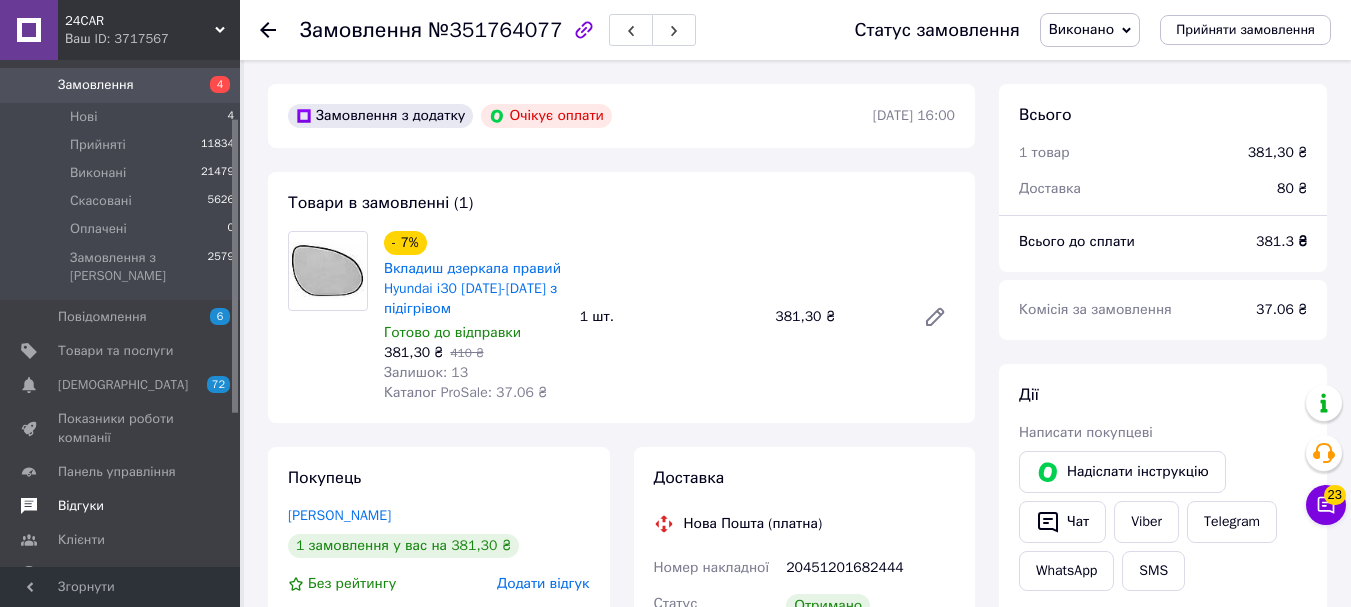 click on "Відгуки" at bounding box center [121, 506] 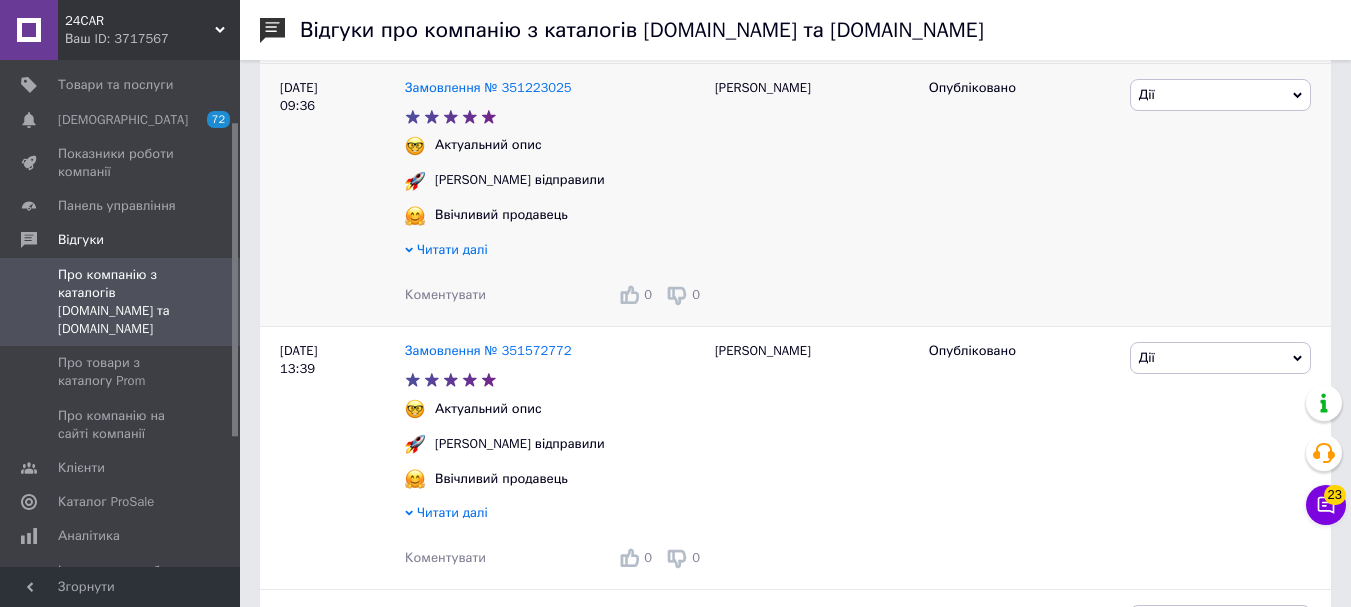 scroll, scrollTop: 900, scrollLeft: 0, axis: vertical 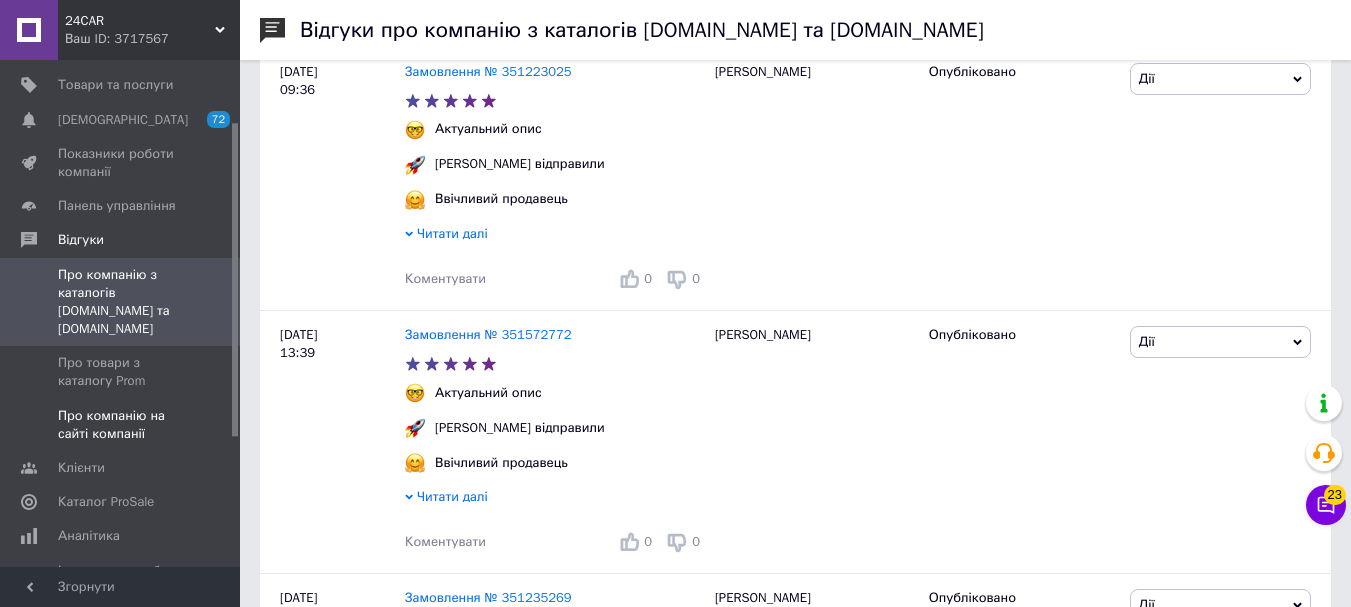 click on "Про компанію на сайті компанії" at bounding box center [121, 425] 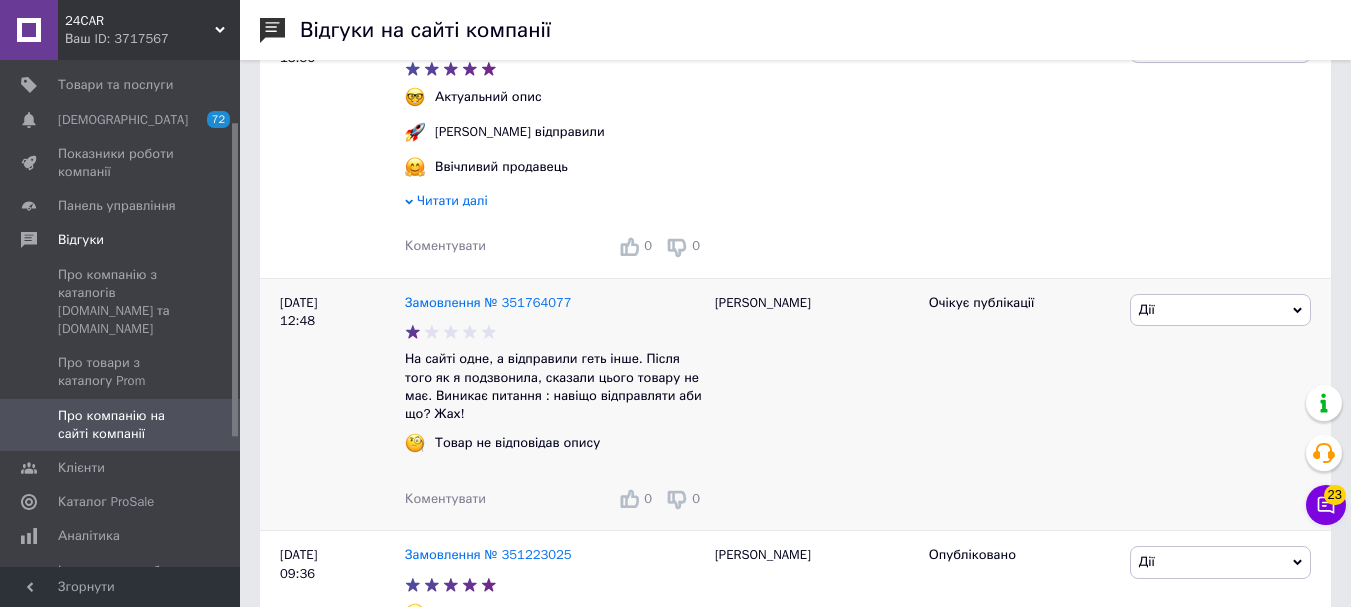 scroll, scrollTop: 300, scrollLeft: 0, axis: vertical 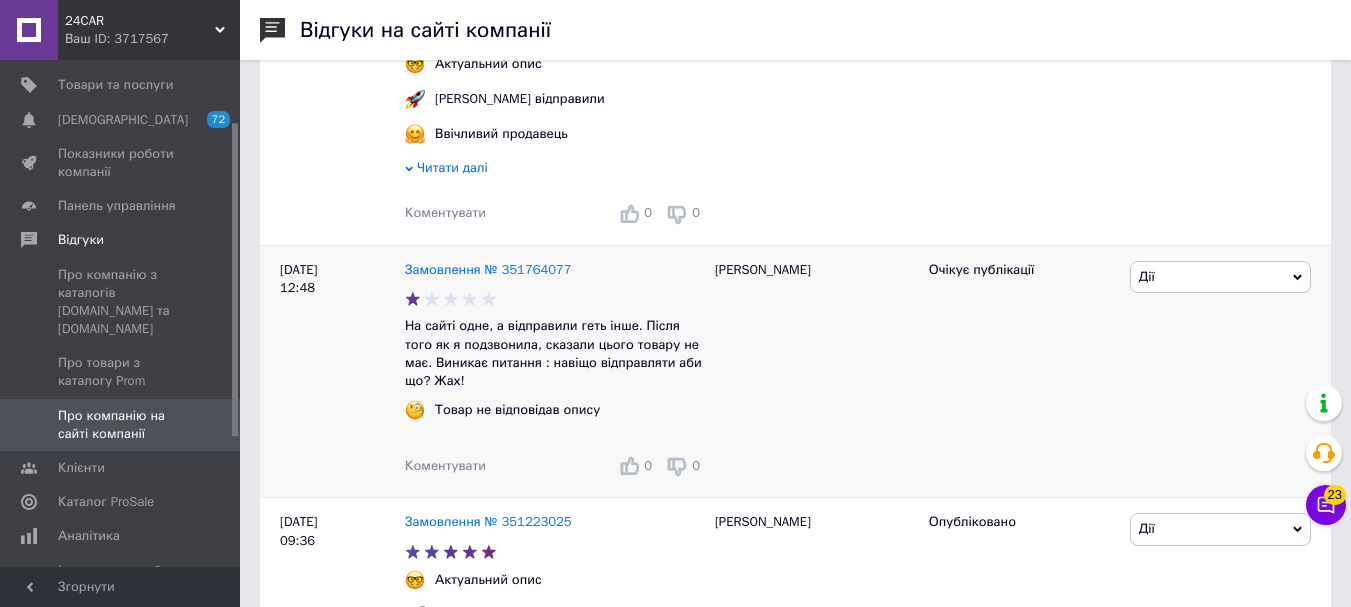 click on "Дії" at bounding box center (1220, 277) 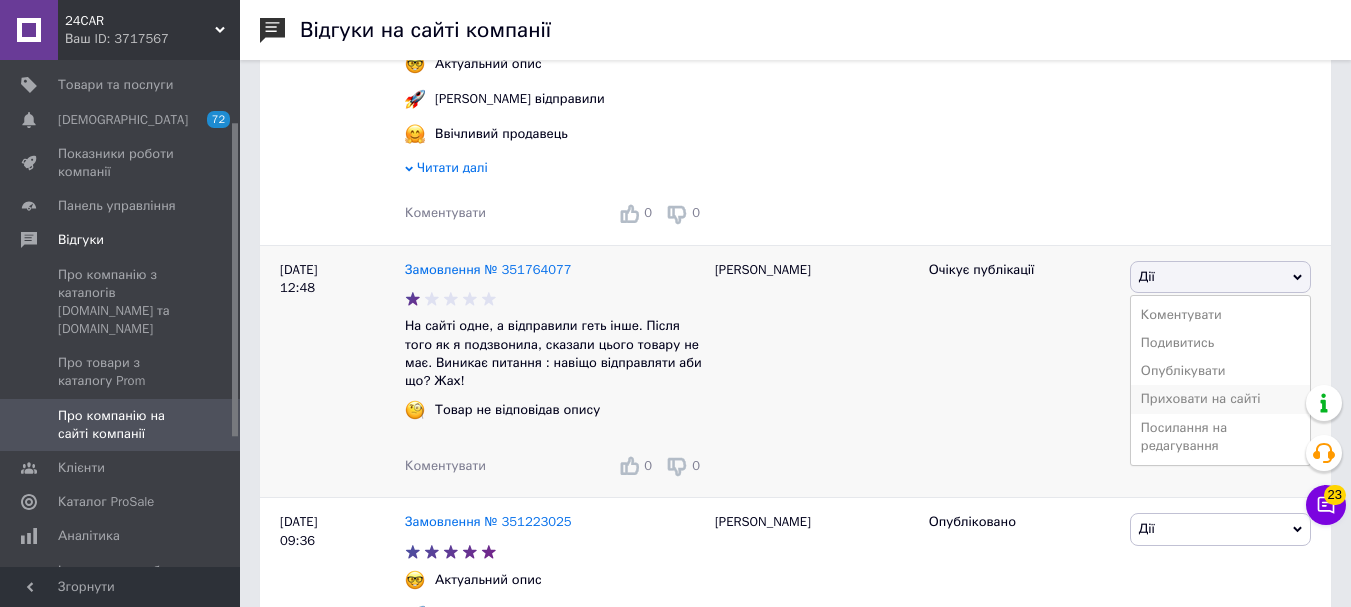 click on "Приховати на сайті" at bounding box center (1220, 399) 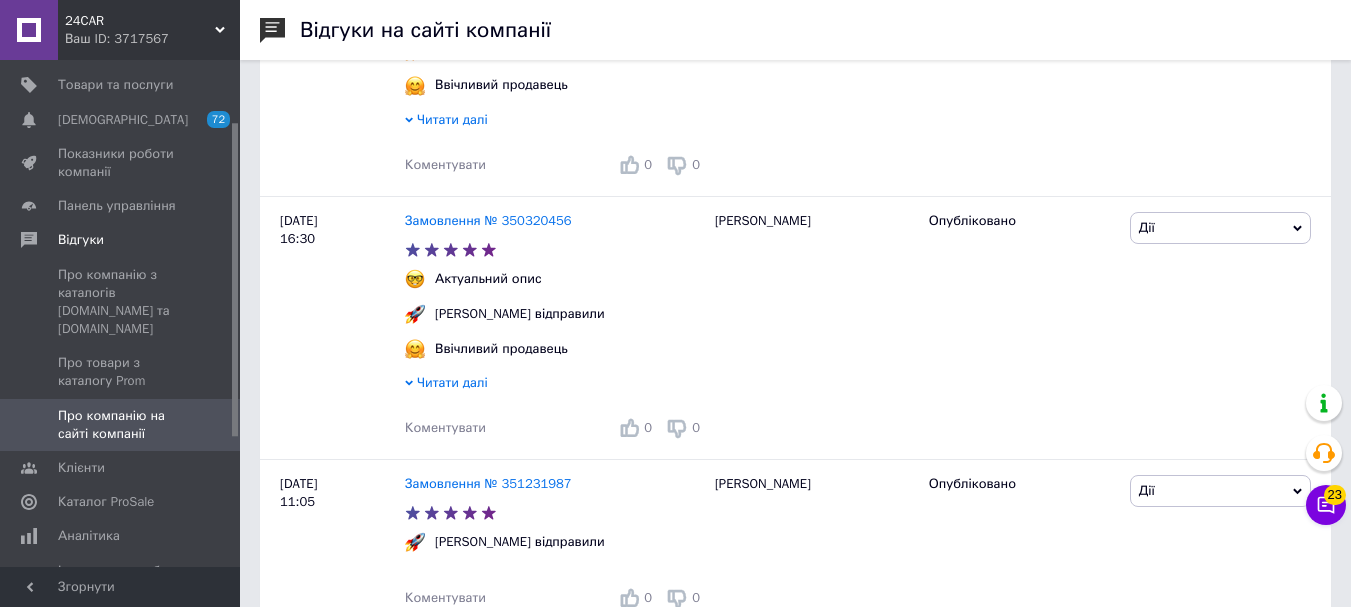 scroll, scrollTop: 2500, scrollLeft: 0, axis: vertical 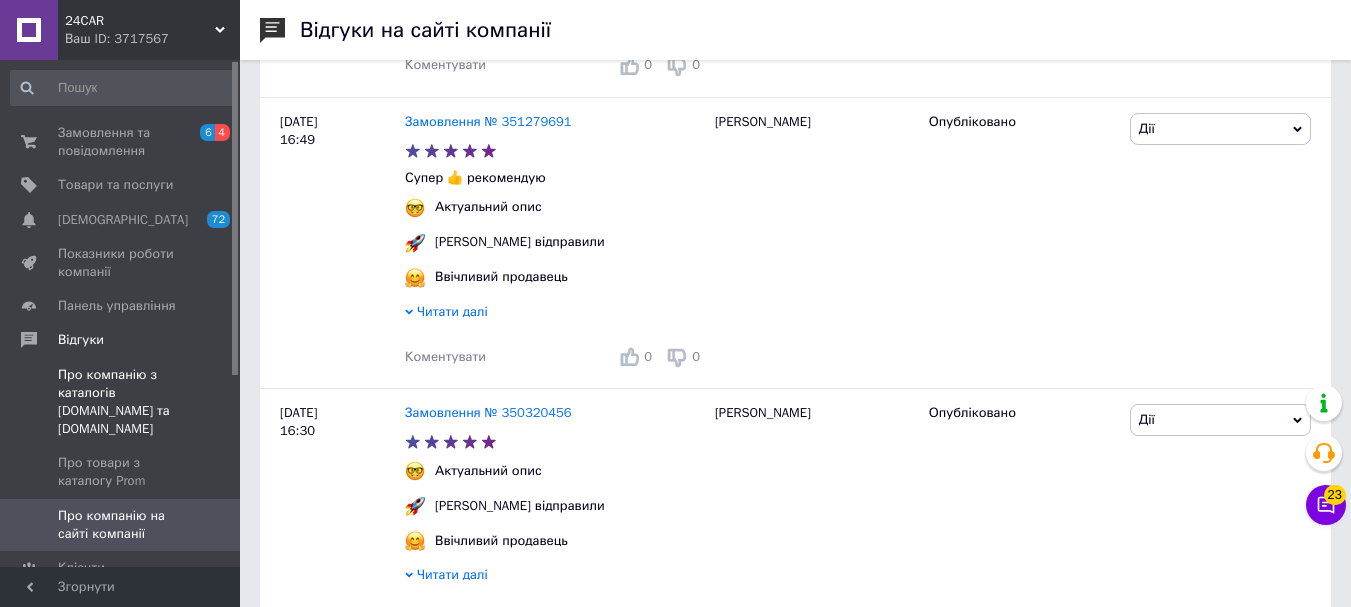 click on "Про компанію з каталогів [DOMAIN_NAME] та [DOMAIN_NAME]" at bounding box center (121, 402) 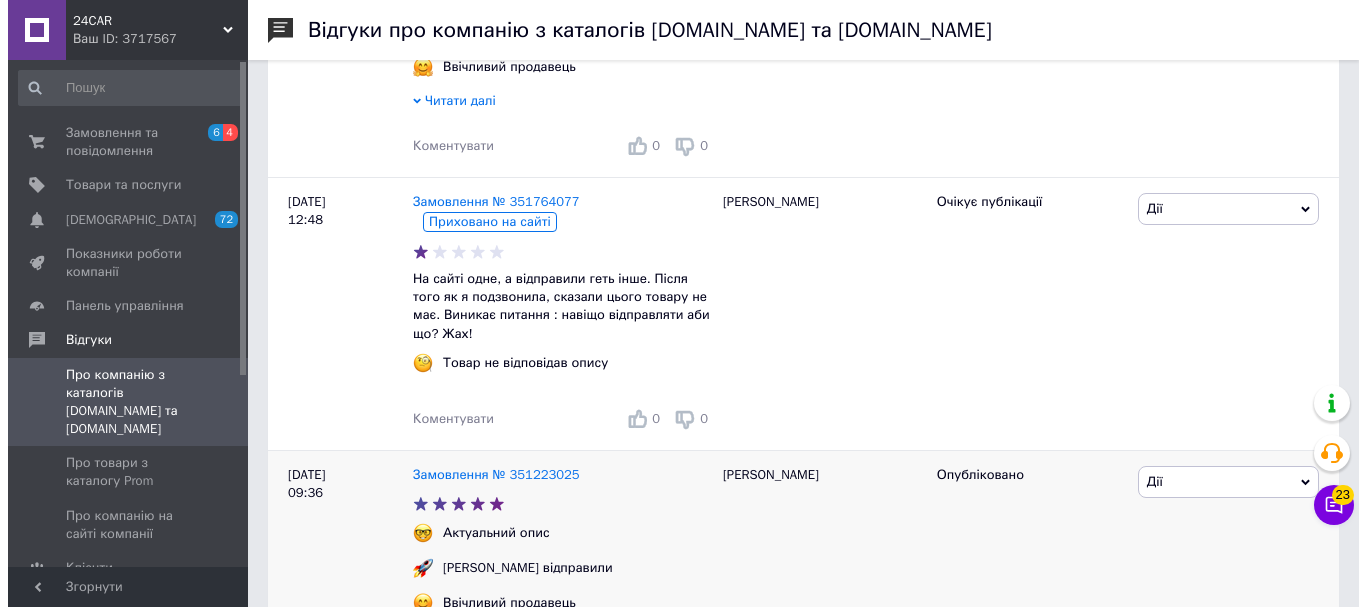 scroll, scrollTop: 600, scrollLeft: 0, axis: vertical 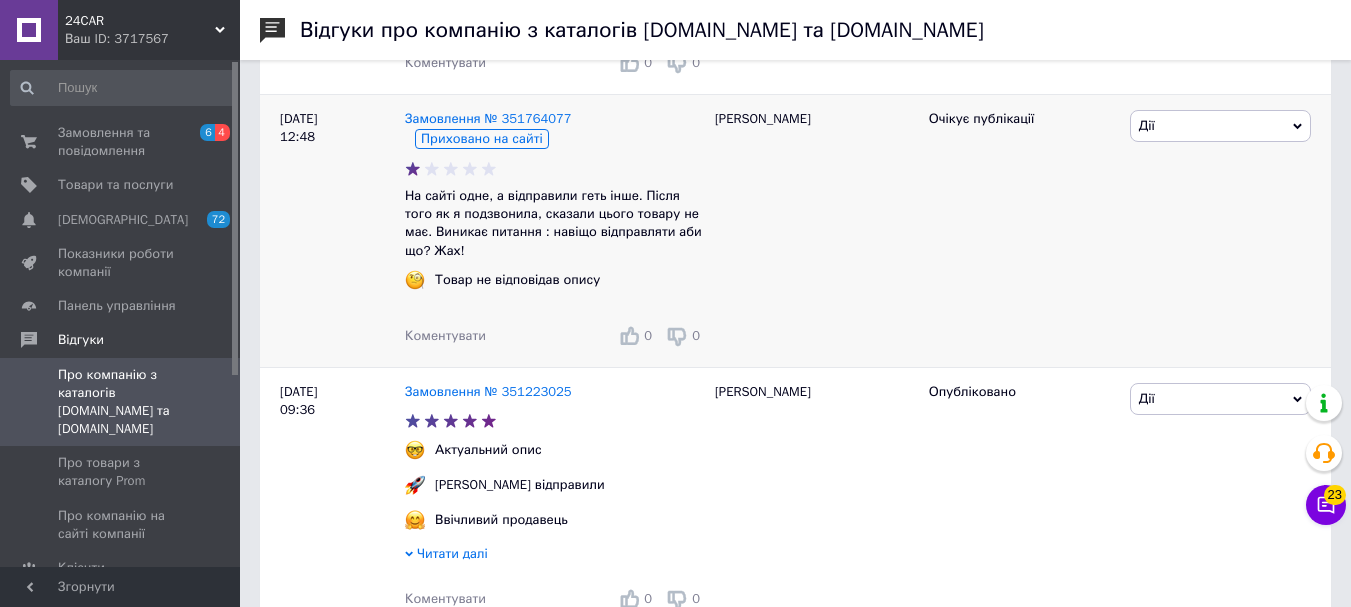 click on "Дії" at bounding box center (1220, 126) 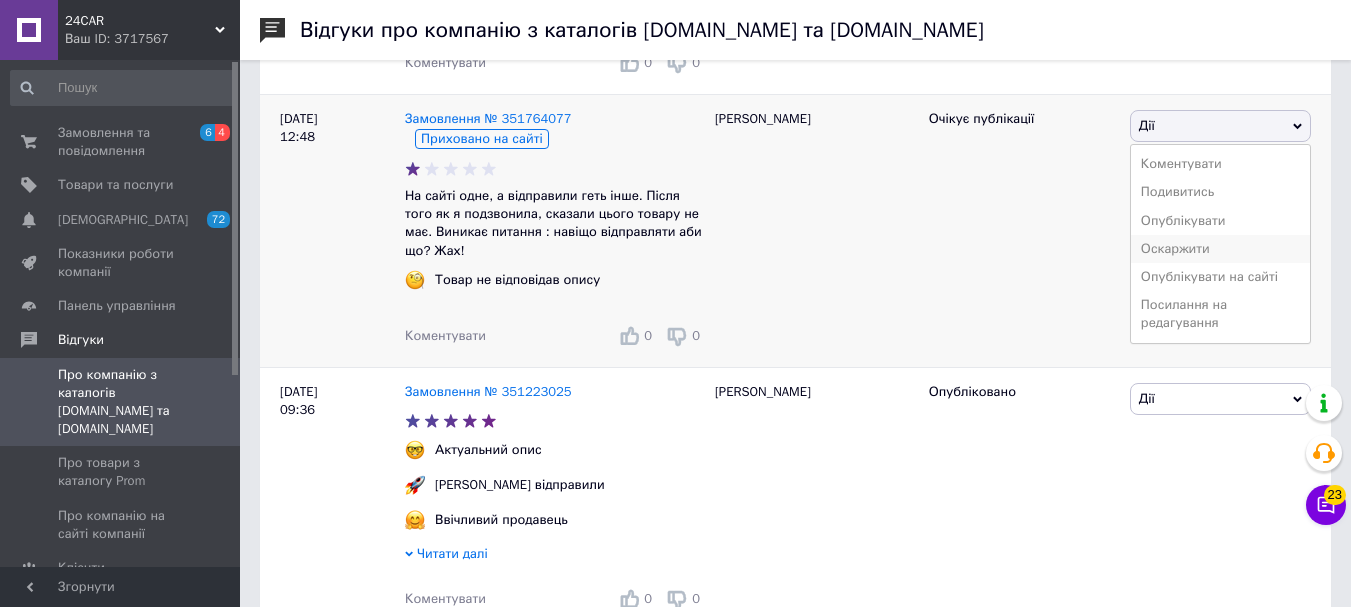 click on "Оскаржити" at bounding box center (1220, 249) 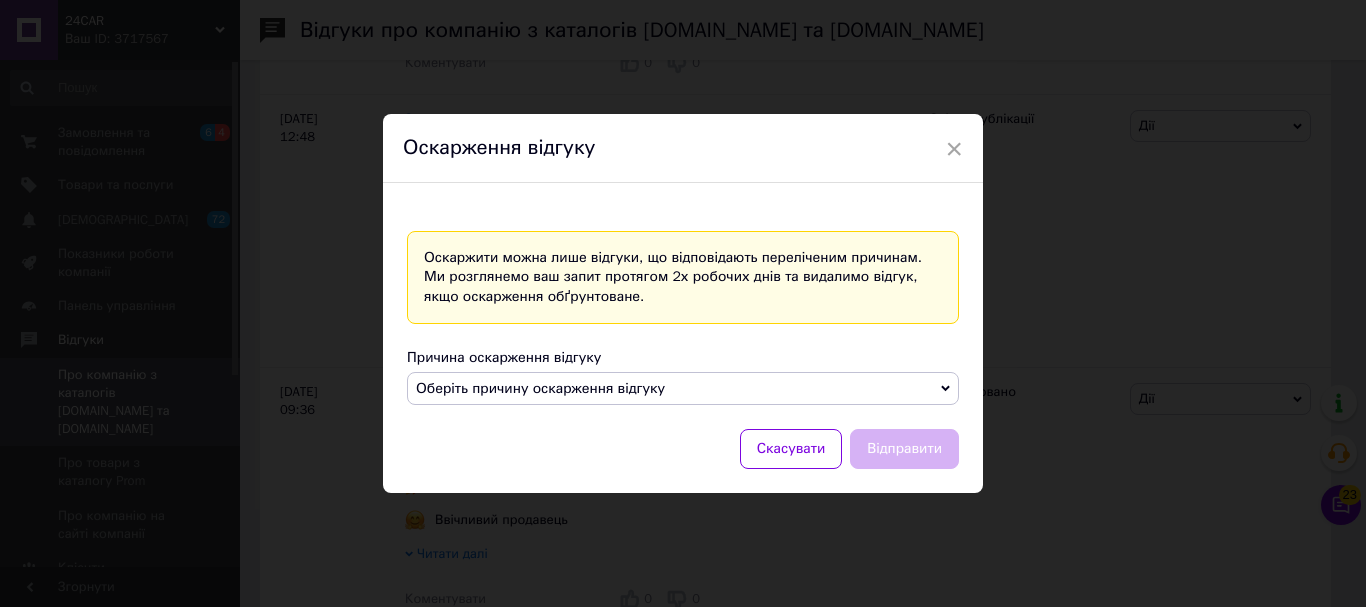 click on "Оберіть причину оскарження відгуку" at bounding box center [540, 388] 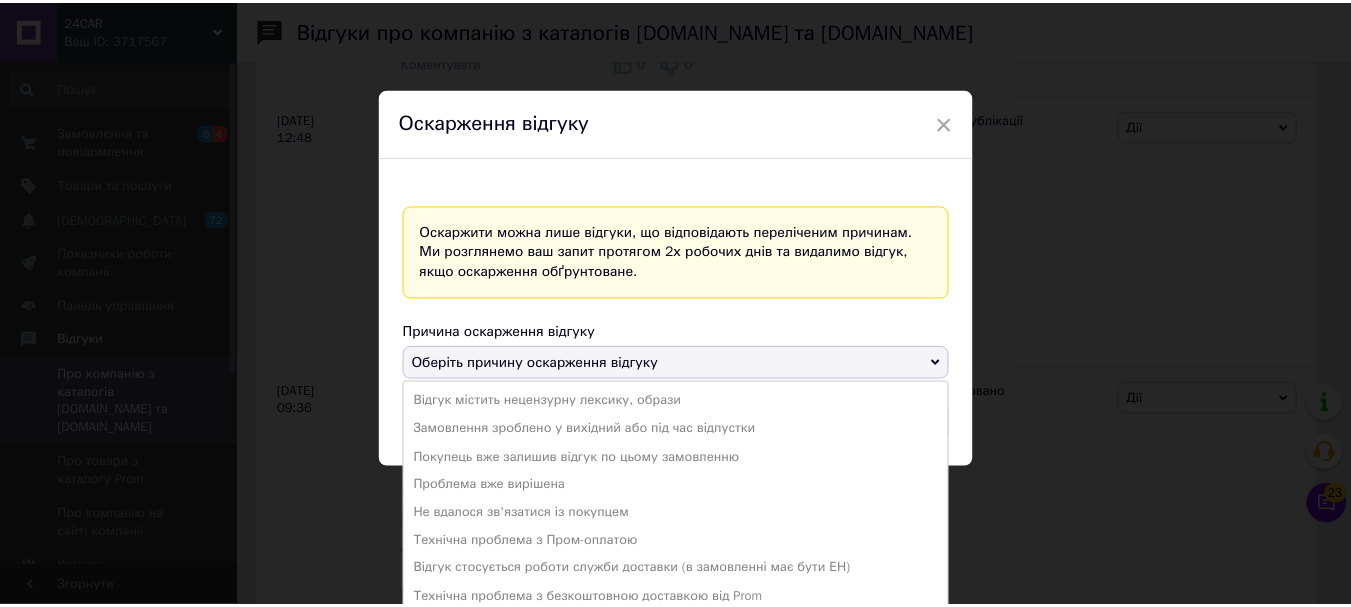 scroll, scrollTop: 38, scrollLeft: 0, axis: vertical 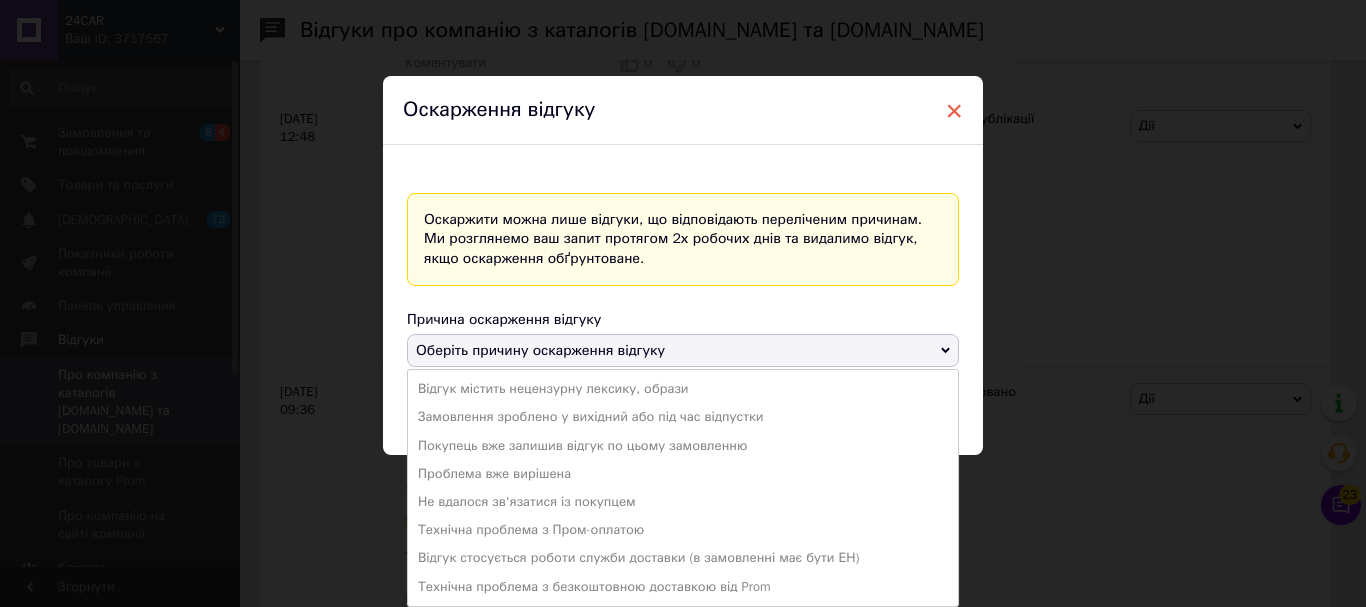 click on "× Оскарження відгуку Оскаржити можна лише відгуки, що відповідають переліченим причинам. Ми розглянемо ваш запит протягом 2х робочих днів та видалимо відгук, якщо оскарження обґрунтоване. Причина оскарження відгуку Оберіть причину оскарження відгуку Відгук містить нецензурну лексику, образи Замовлення зроблено у вихідний або під час відпустки Покупець вже залишив відгук по цьому замовленню Проблема вже вирішена Не вдалося зв'язатися із покупцем Технічна проблема з Пром-оплатою Відгук стосується роботи служби доставки (в замовленні має бути ЕН)" at bounding box center (683, 303) 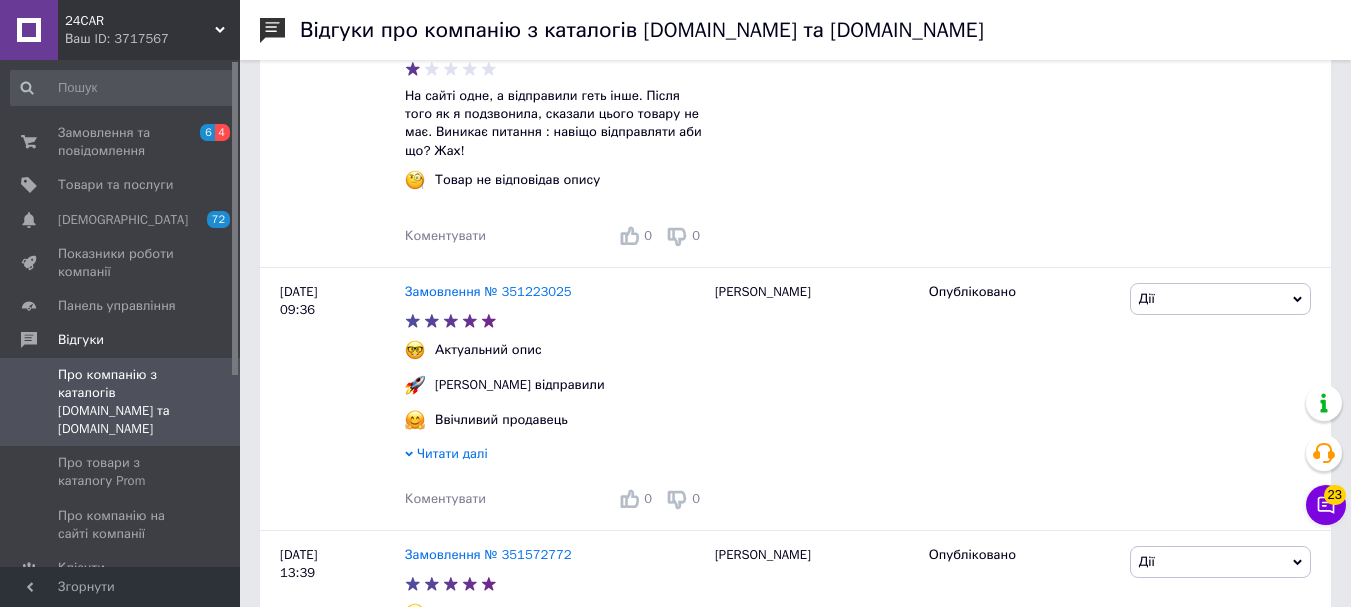 scroll, scrollTop: 400, scrollLeft: 0, axis: vertical 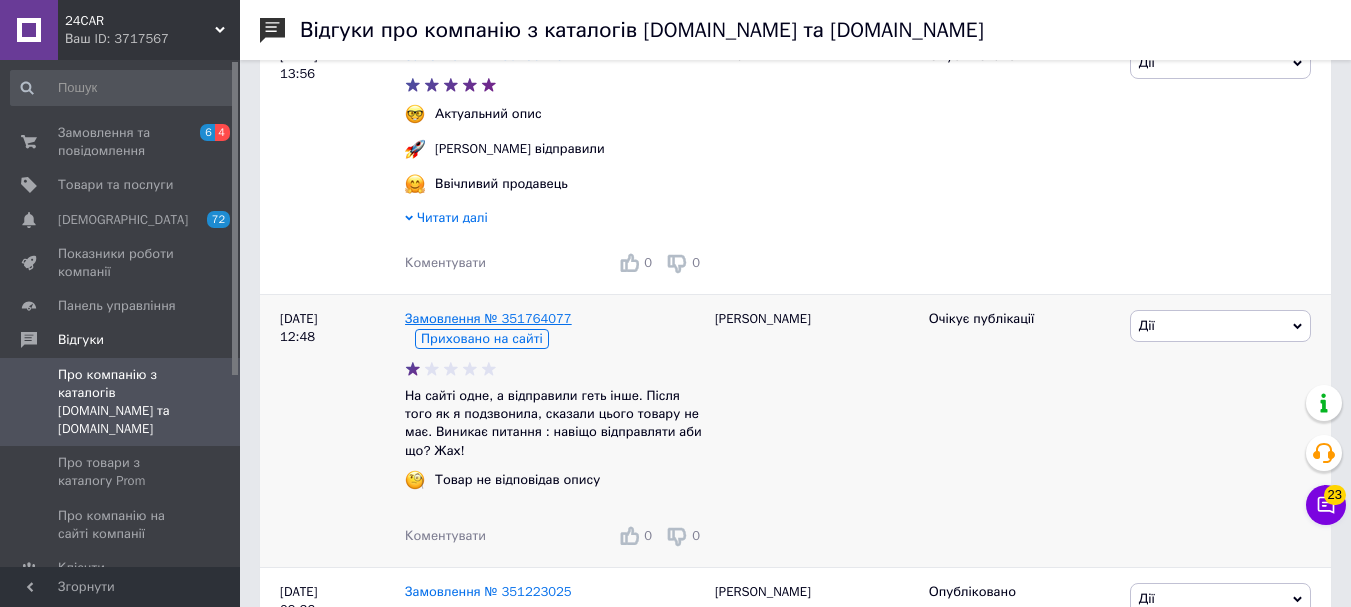 click on "Замовлення № 351764077" at bounding box center (488, 318) 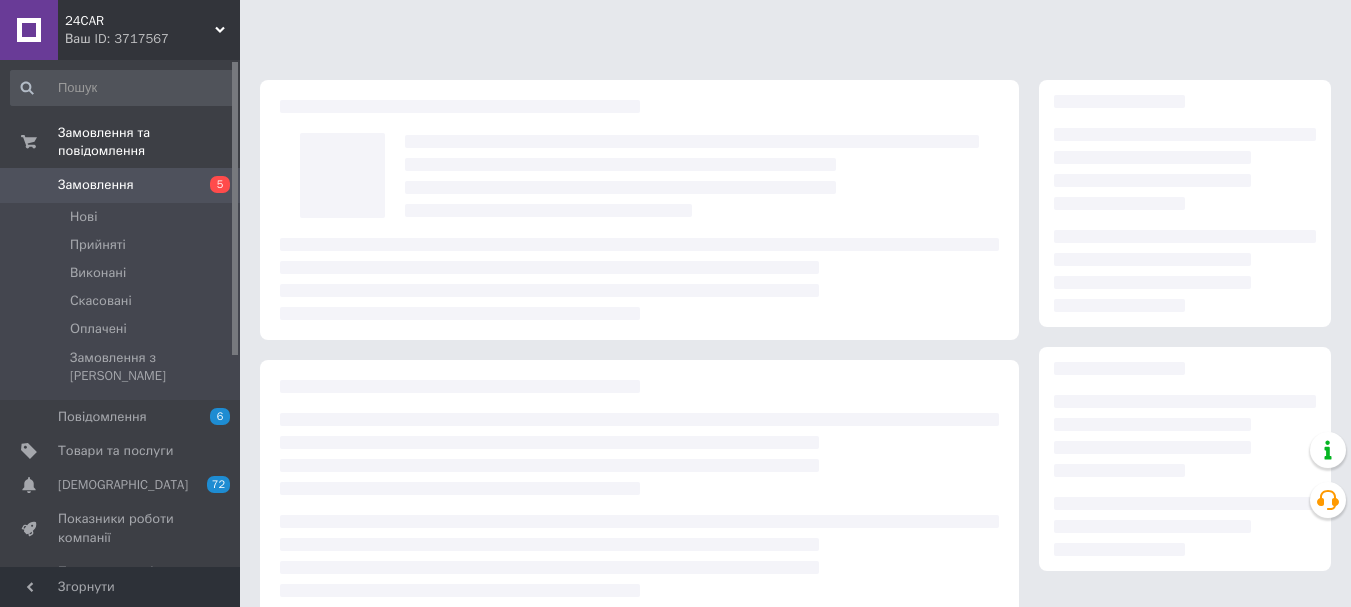 scroll, scrollTop: 0, scrollLeft: 0, axis: both 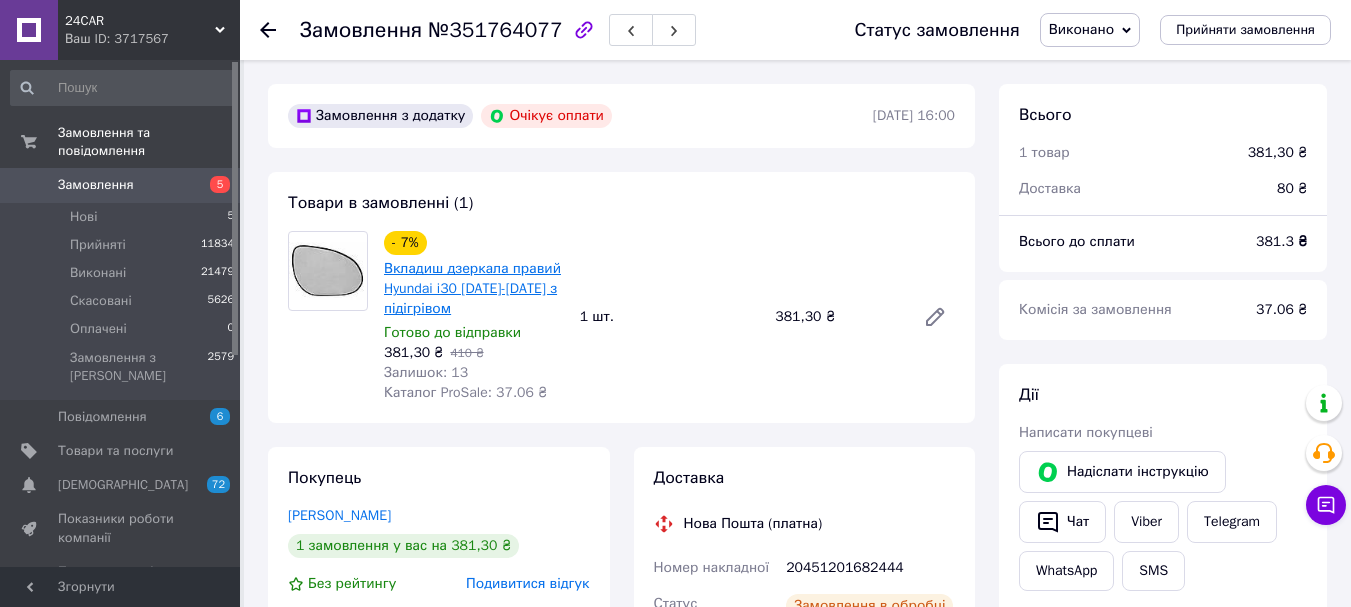 click on "Вкладиш дзеркала правий Hyundai i30 [DATE]-[DATE] з підігрівом" at bounding box center [472, 288] 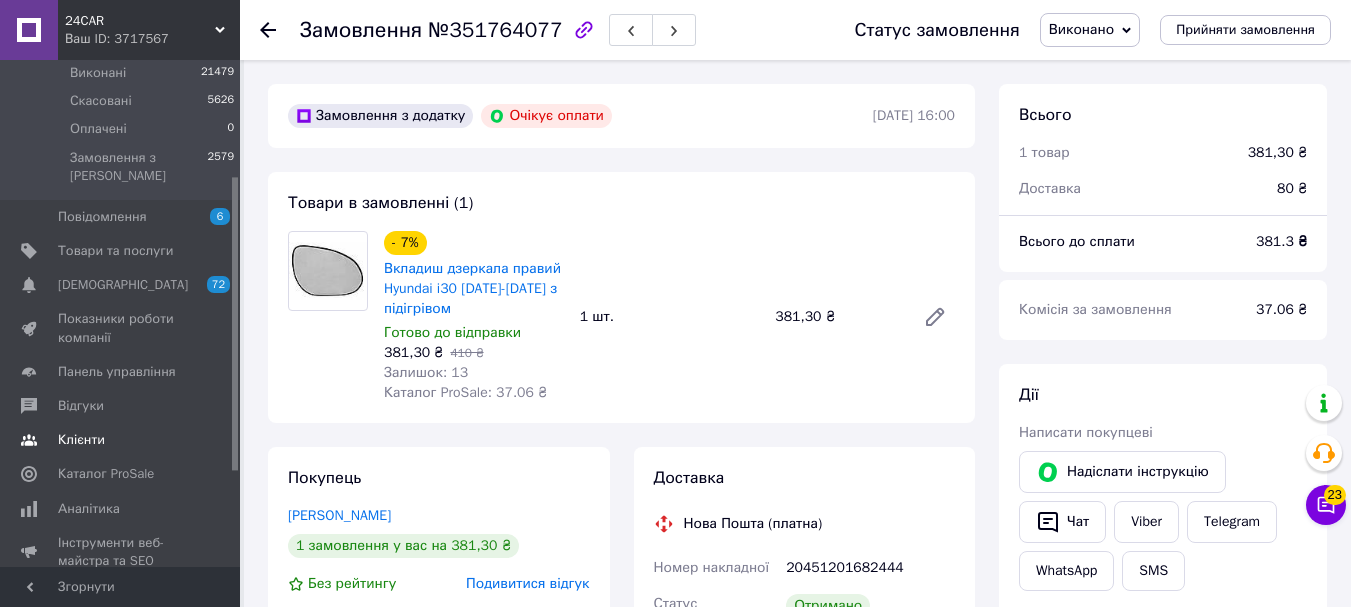 click on "Клієнти" at bounding box center (121, 440) 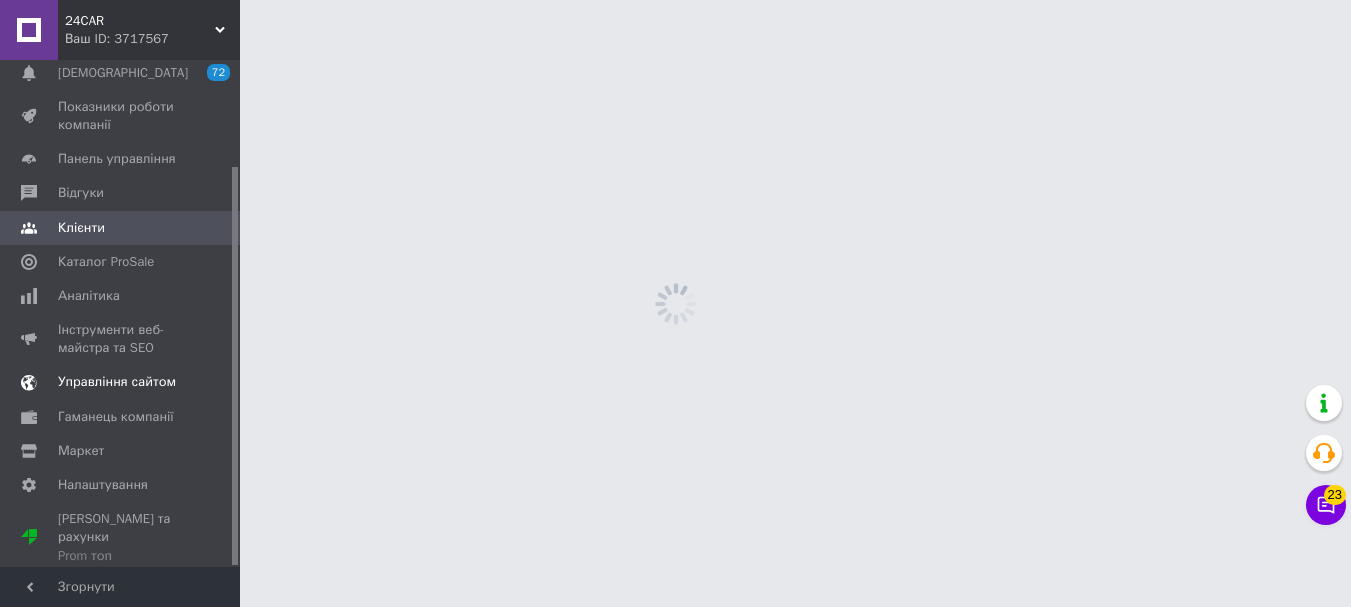 scroll, scrollTop: 135, scrollLeft: 0, axis: vertical 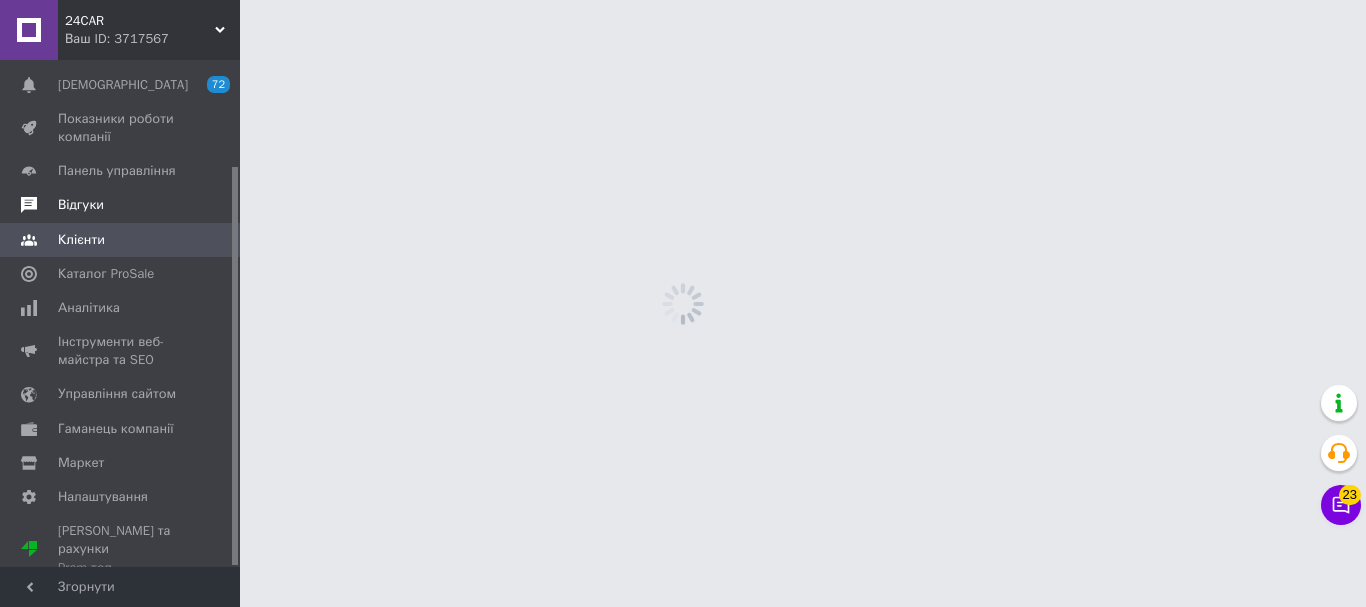 click on "Відгуки" at bounding box center (123, 205) 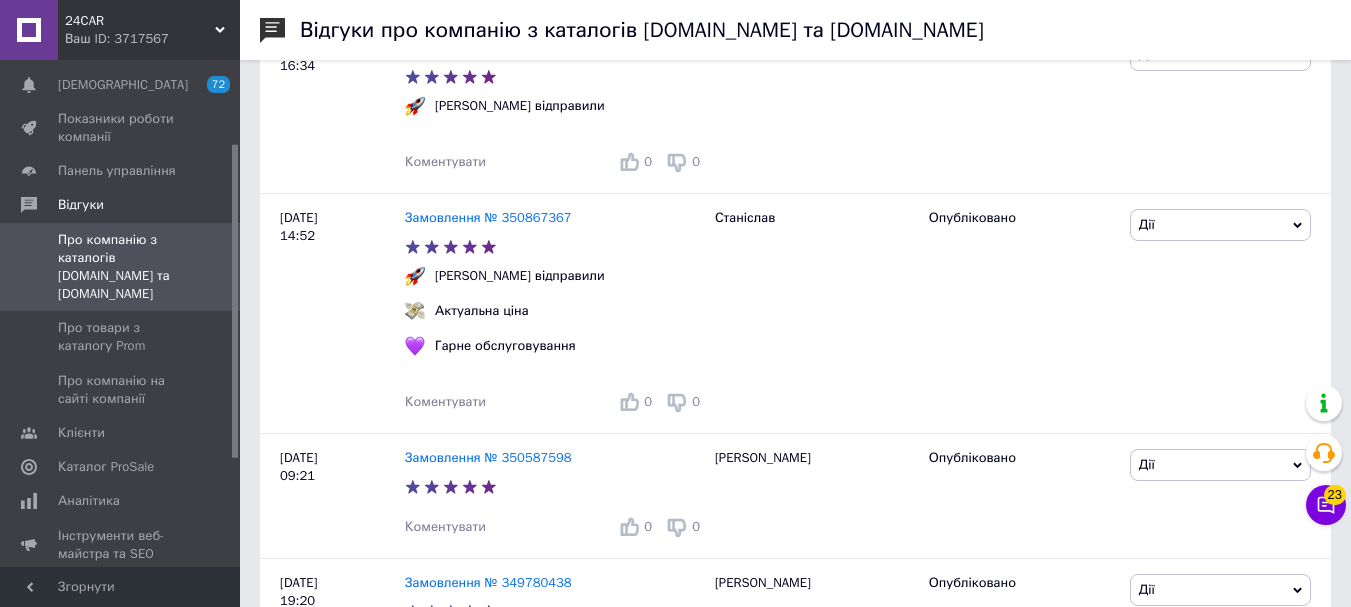 scroll, scrollTop: 4471, scrollLeft: 0, axis: vertical 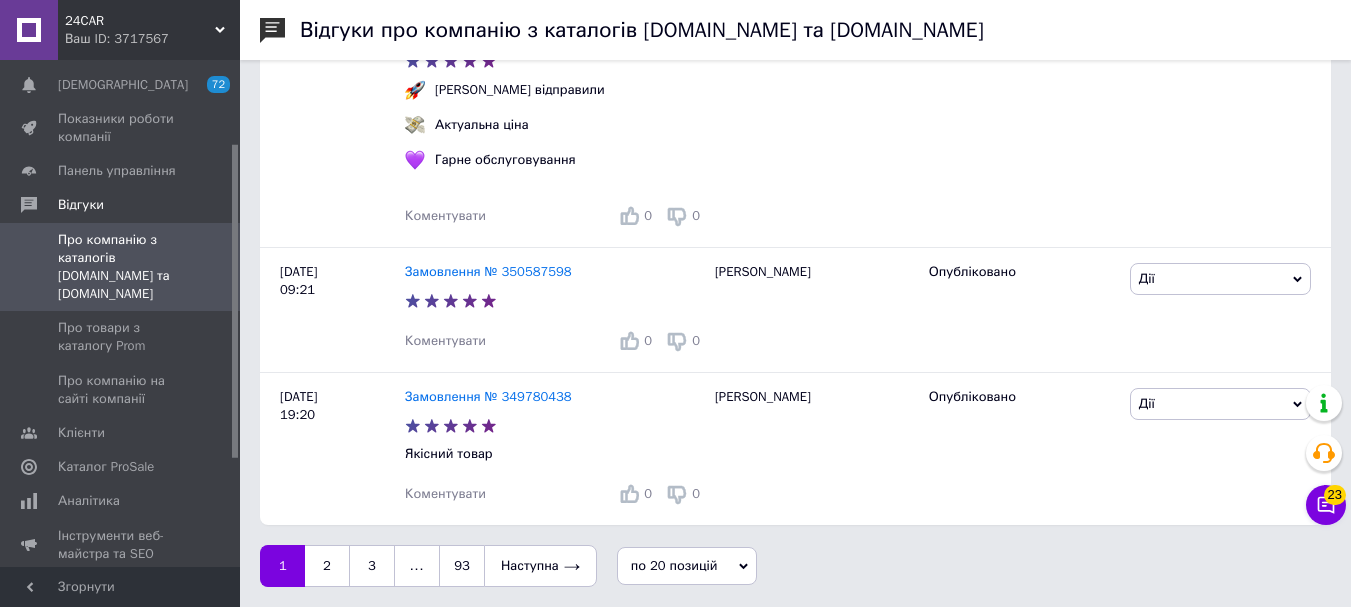 click on "Ваш ID: 3717567" at bounding box center [152, 39] 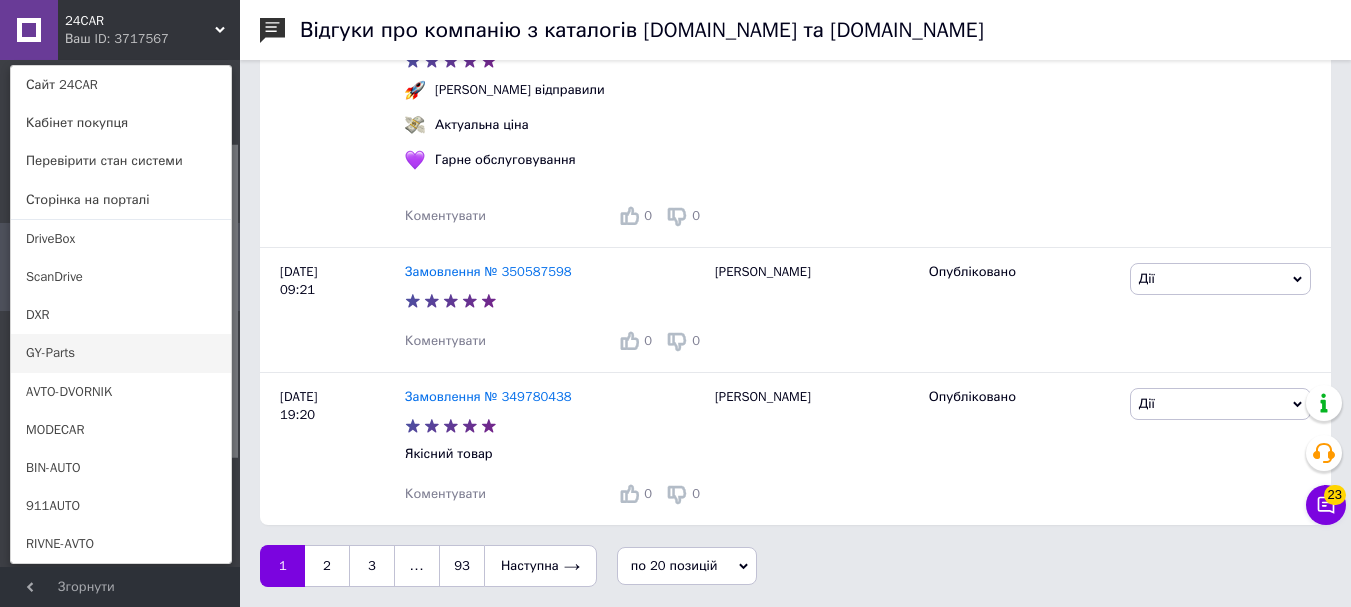 click on "GY-Parts" at bounding box center (121, 353) 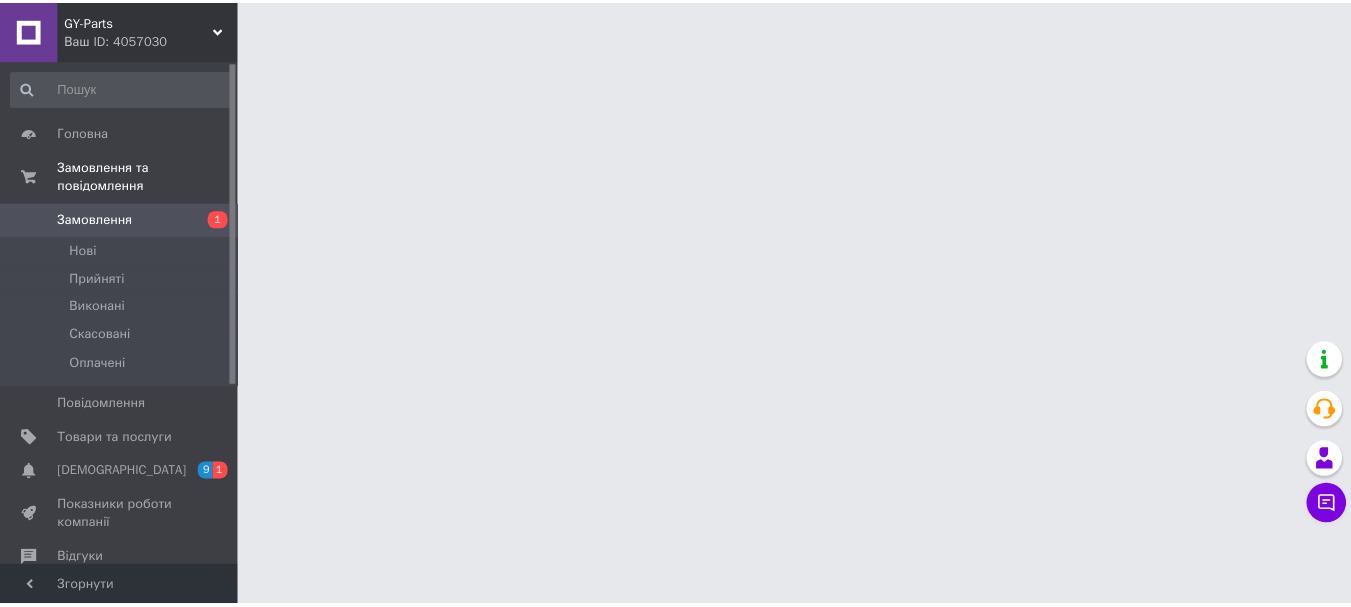 scroll, scrollTop: 0, scrollLeft: 0, axis: both 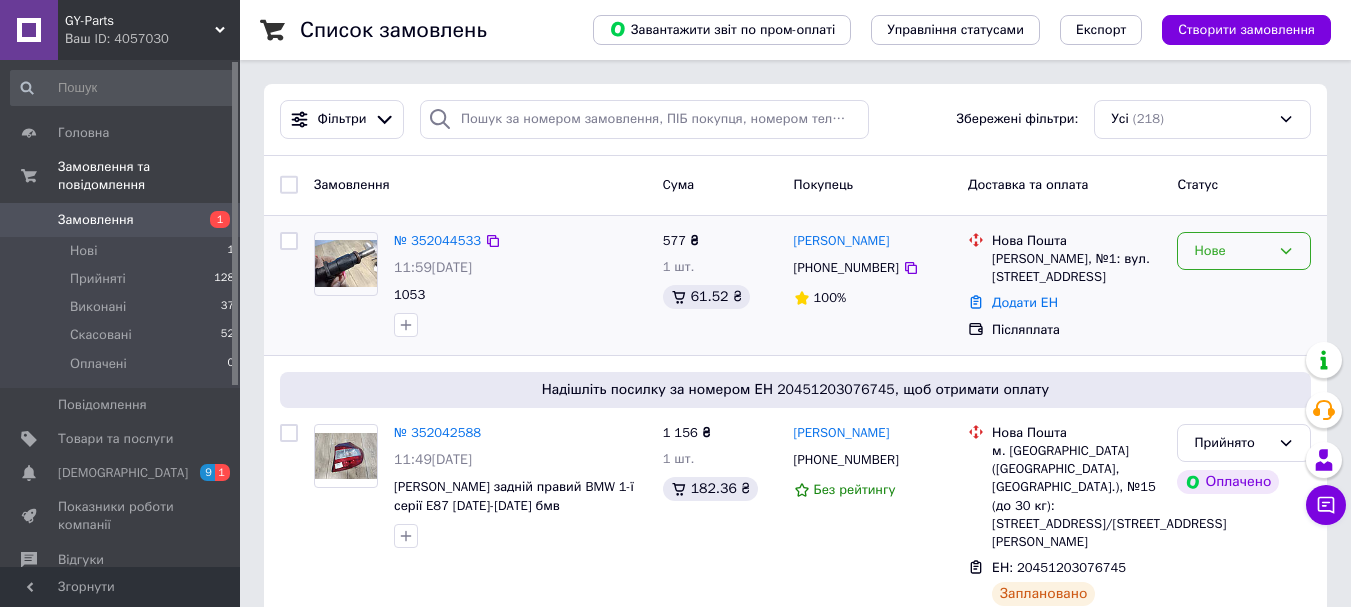 click on "Нове" at bounding box center [1244, 251] 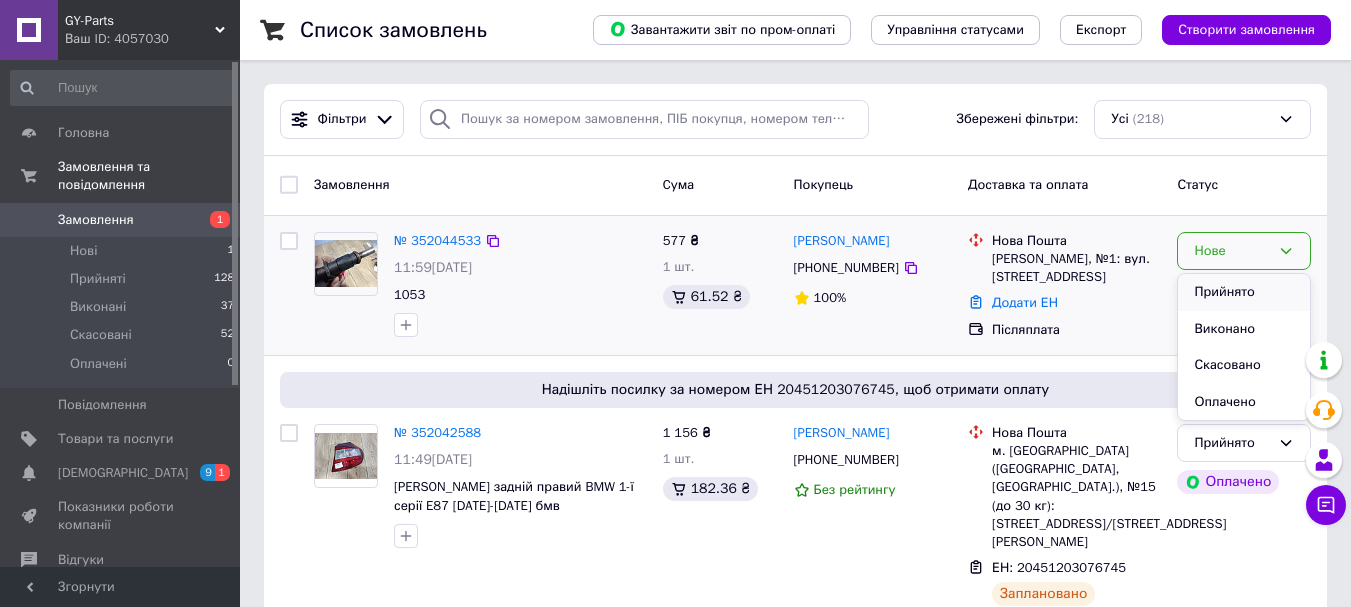 click on "Прийнято" at bounding box center [1244, 292] 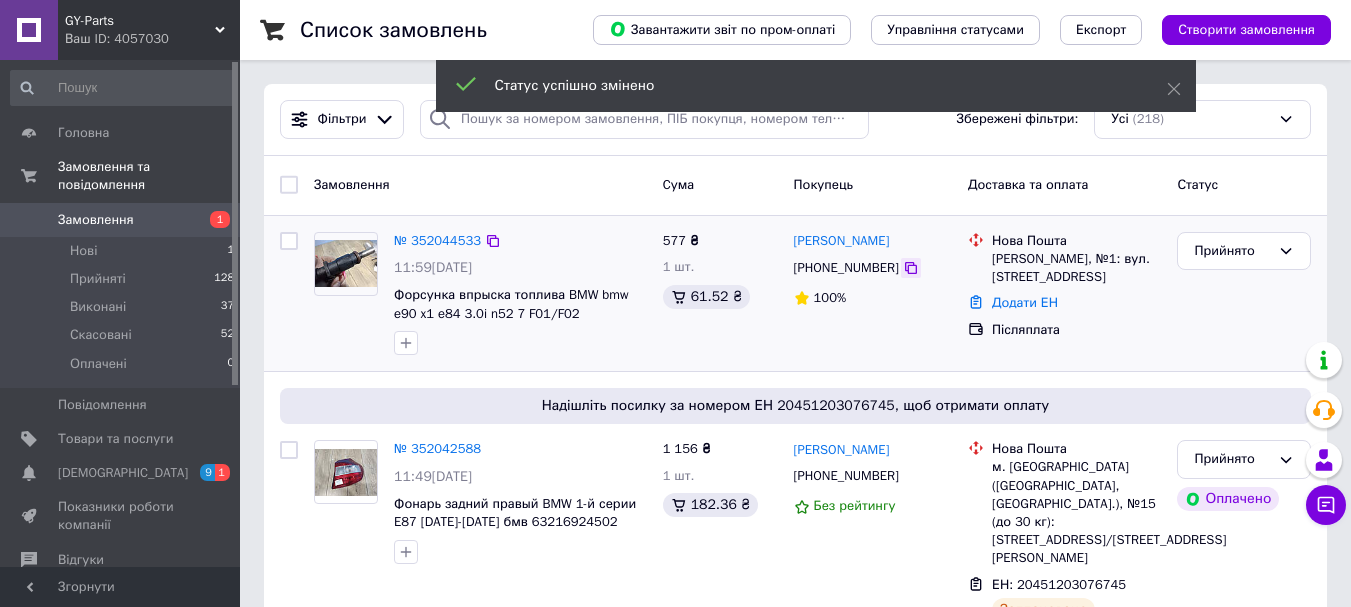 click 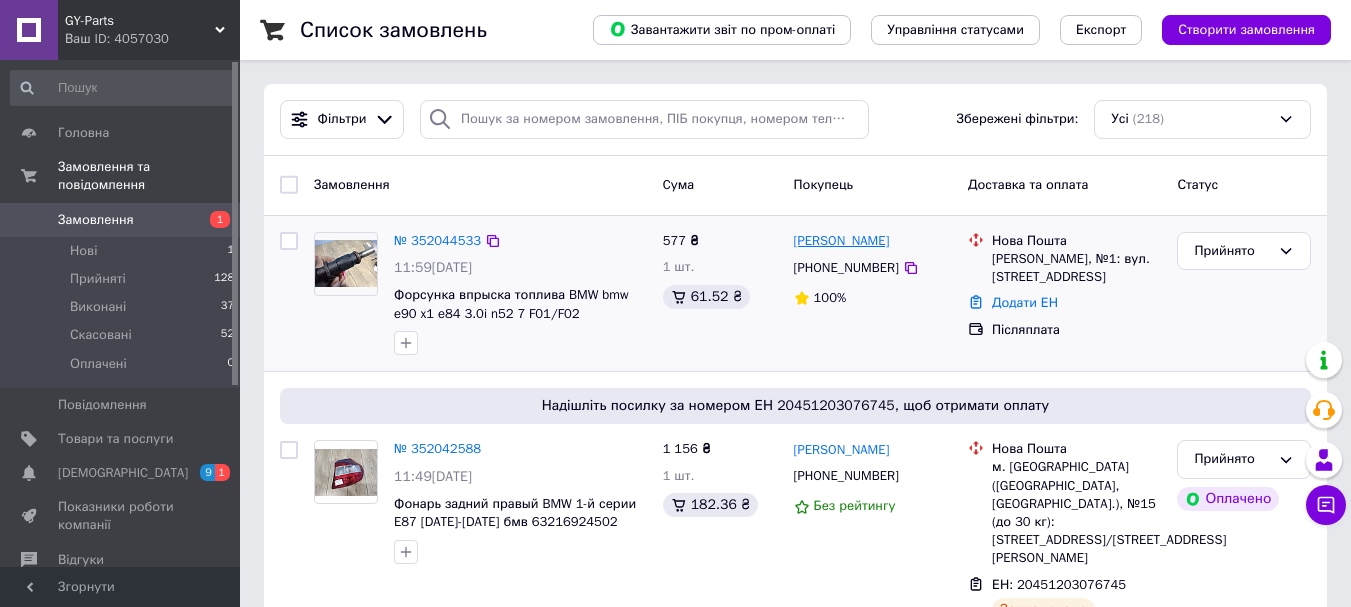 drag, startPoint x: 915, startPoint y: 231, endPoint x: 834, endPoint y: 245, distance: 82.20097 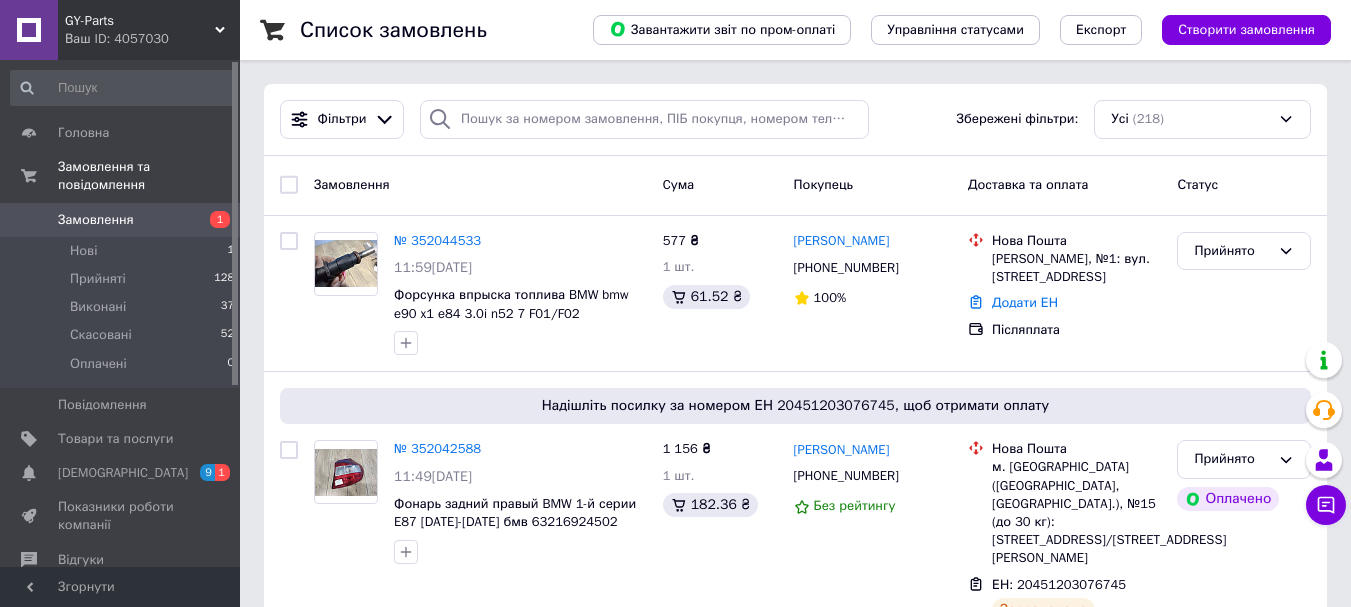 copy on "Кисвянцев" 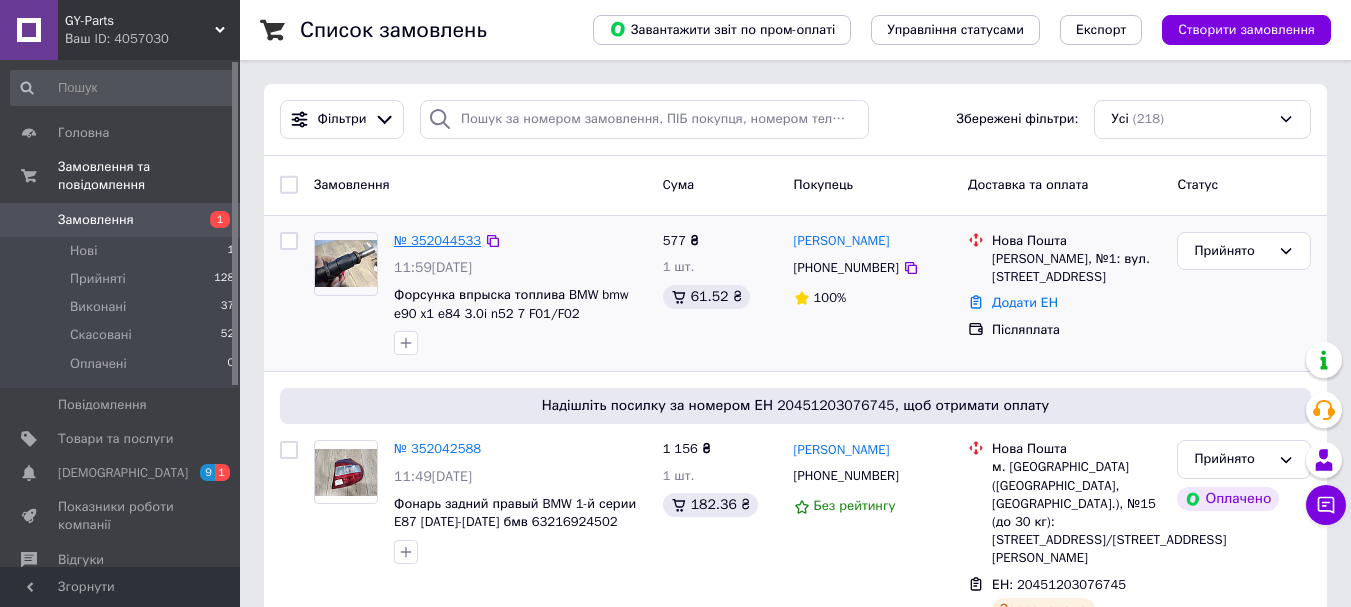 click on "№ 352044533" at bounding box center [437, 240] 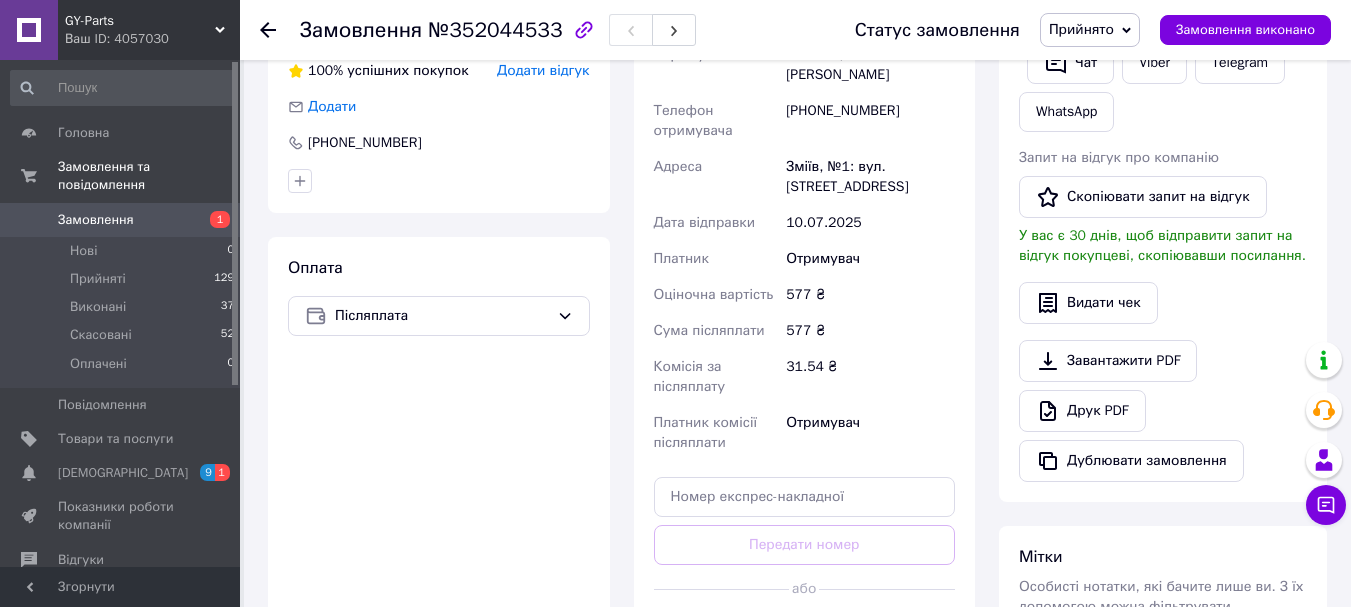 scroll, scrollTop: 446, scrollLeft: 0, axis: vertical 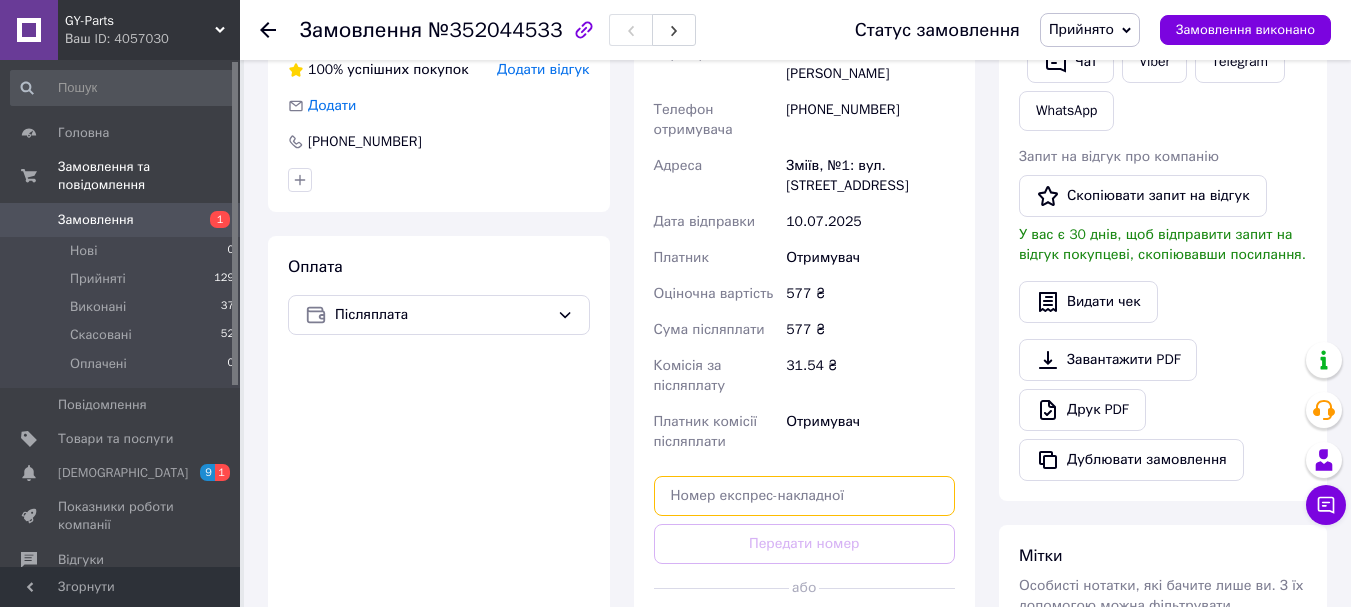 click at bounding box center (805, 496) 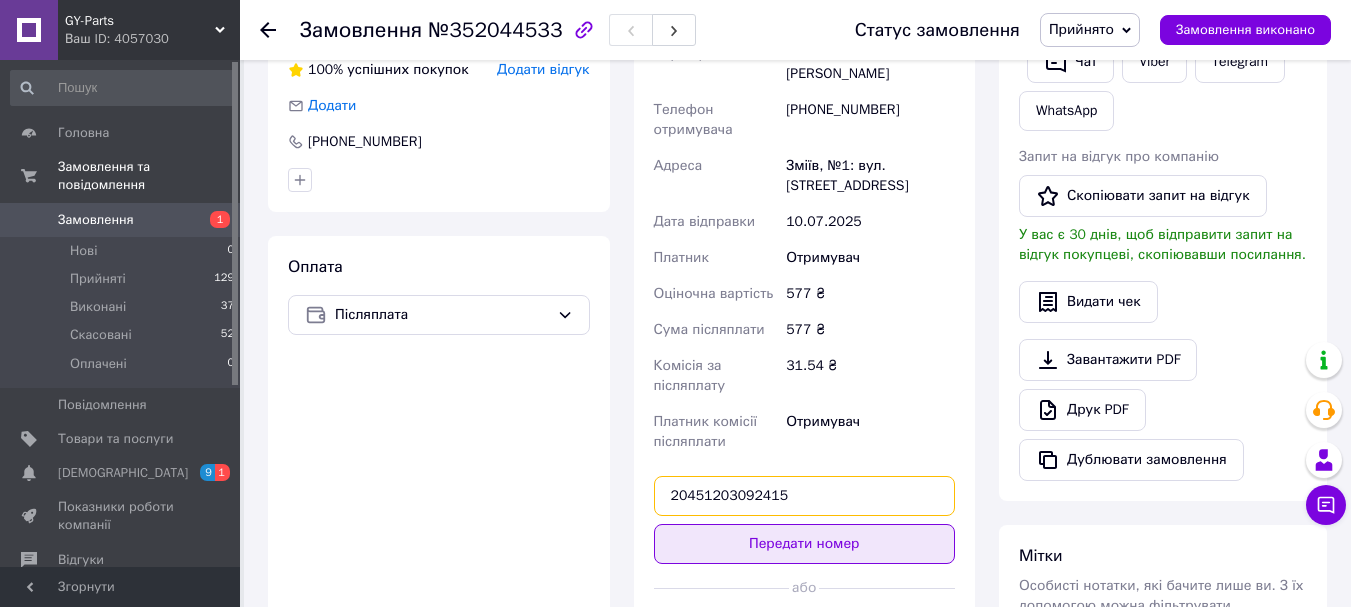 type on "20451203092415" 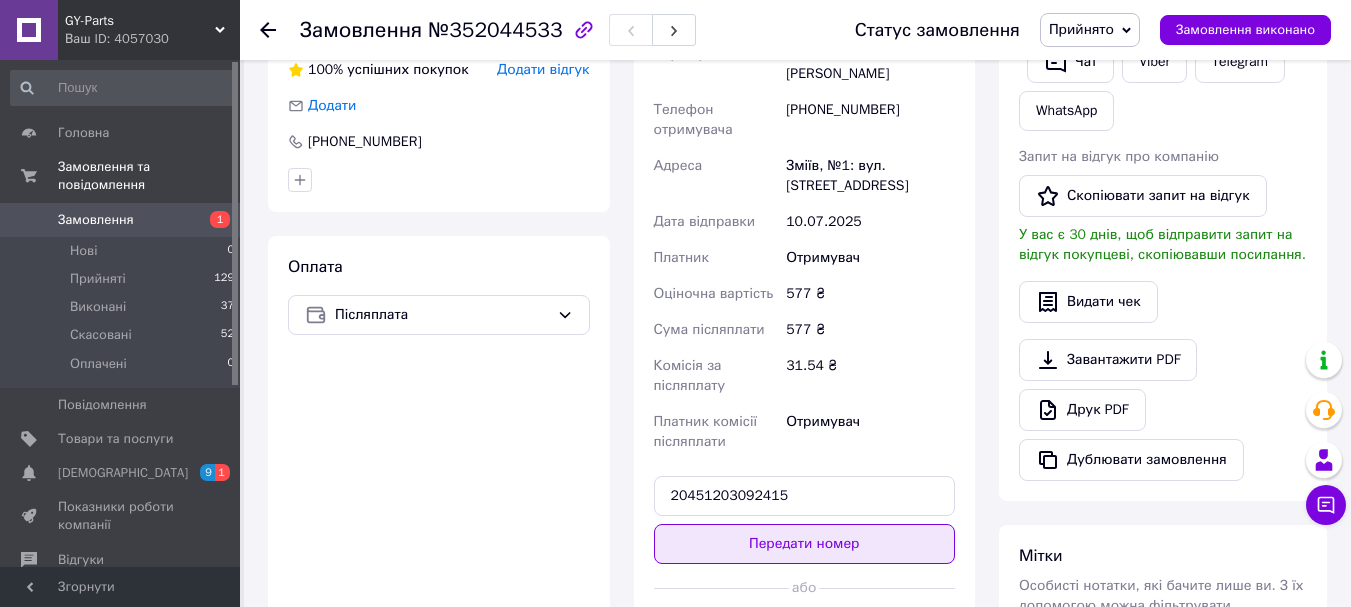 click on "Передати номер" at bounding box center (805, 544) 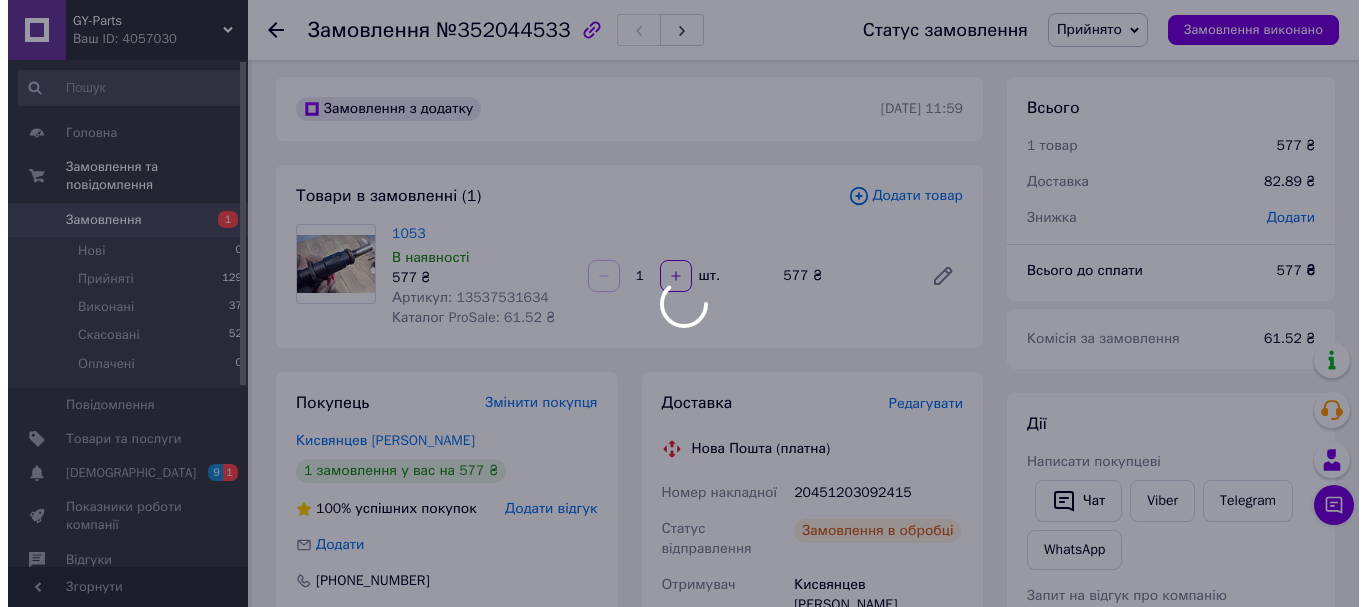 scroll, scrollTop: 0, scrollLeft: 0, axis: both 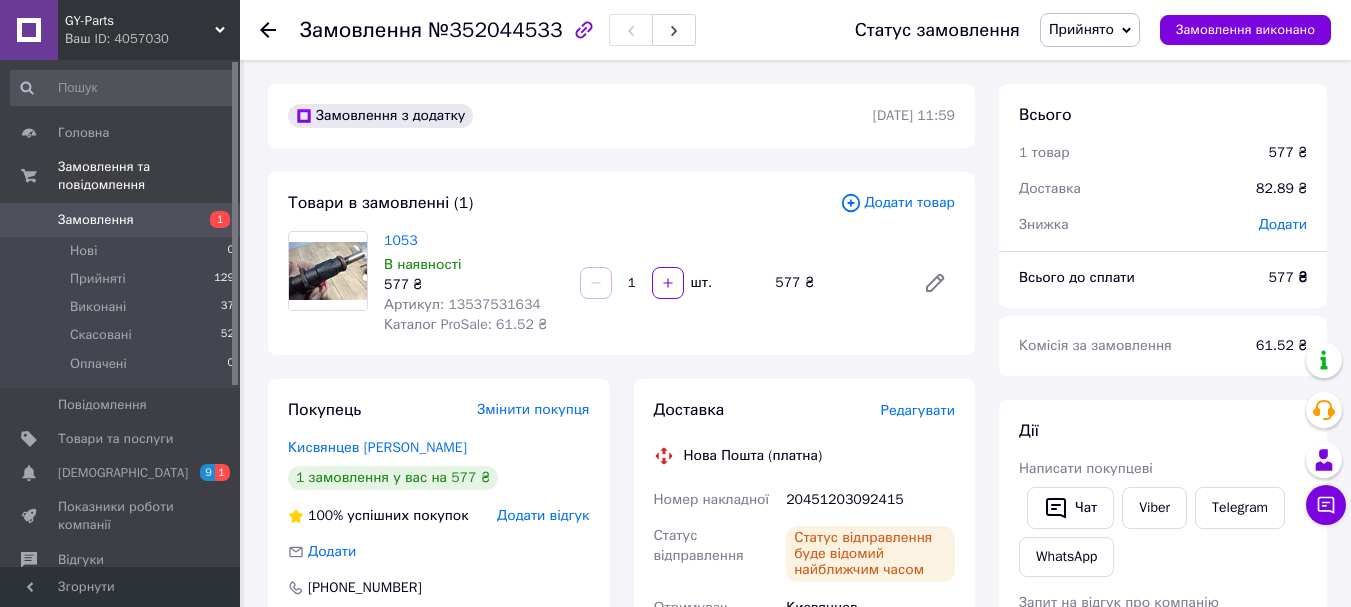 click on "Артикул: 13537531634" at bounding box center [462, 304] 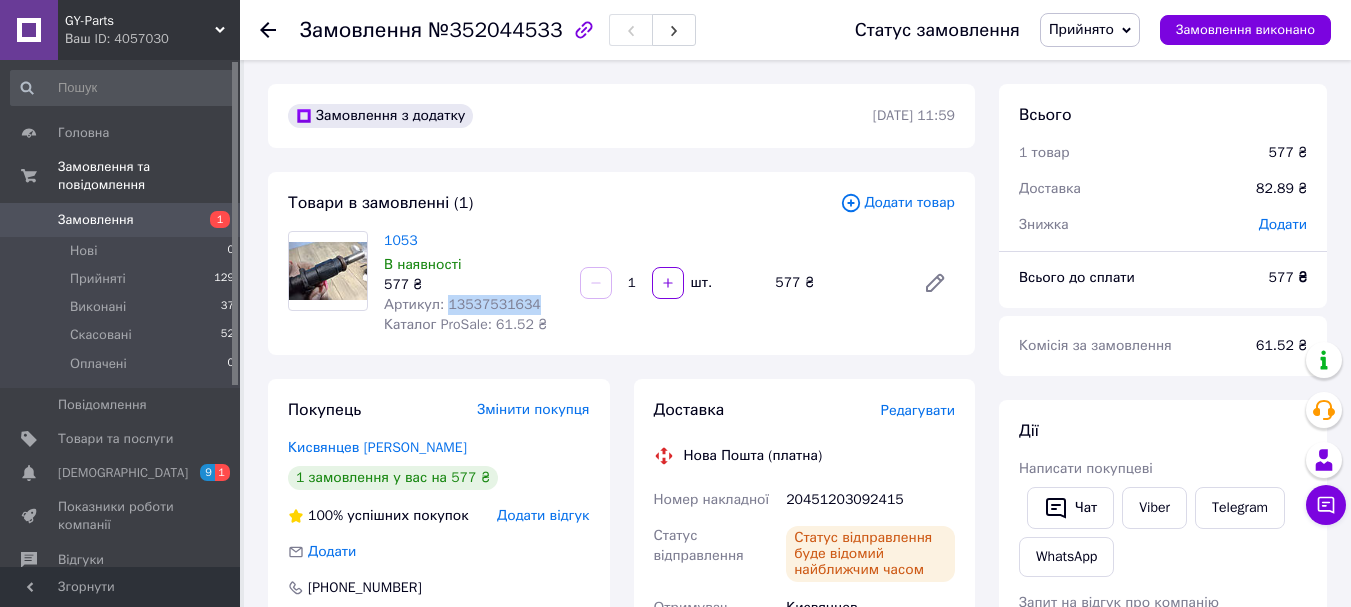 click on "Артикул: 13537531634" at bounding box center [462, 304] 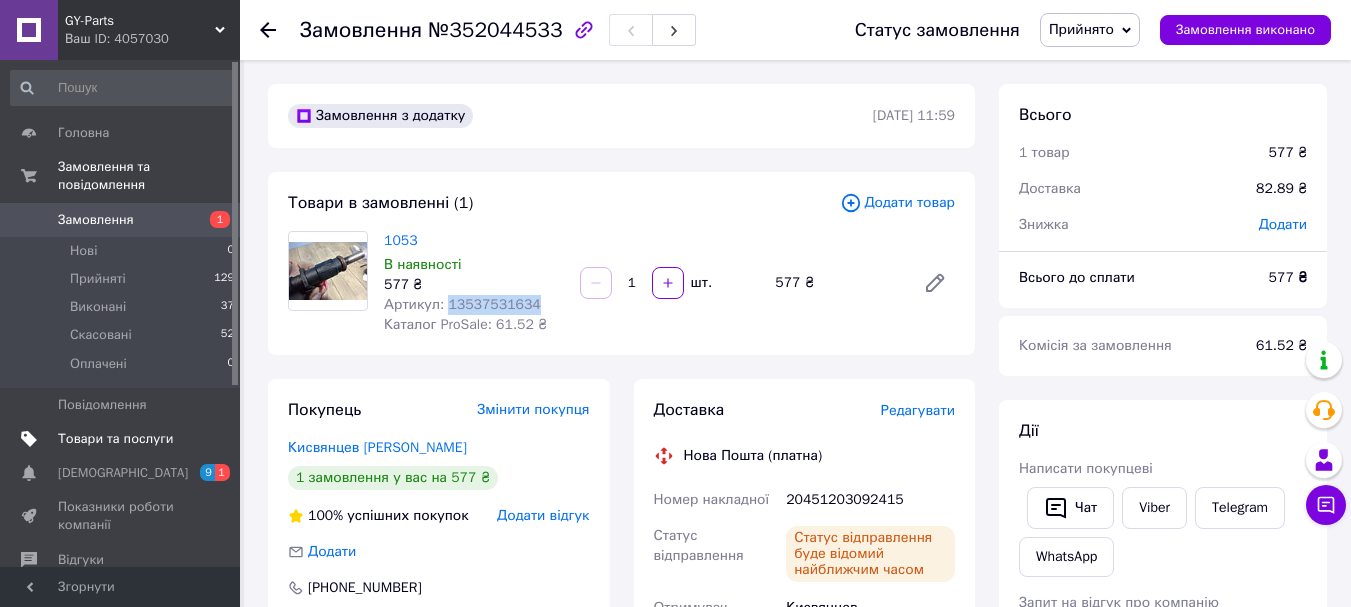 click on "Товари та послуги" at bounding box center (121, 439) 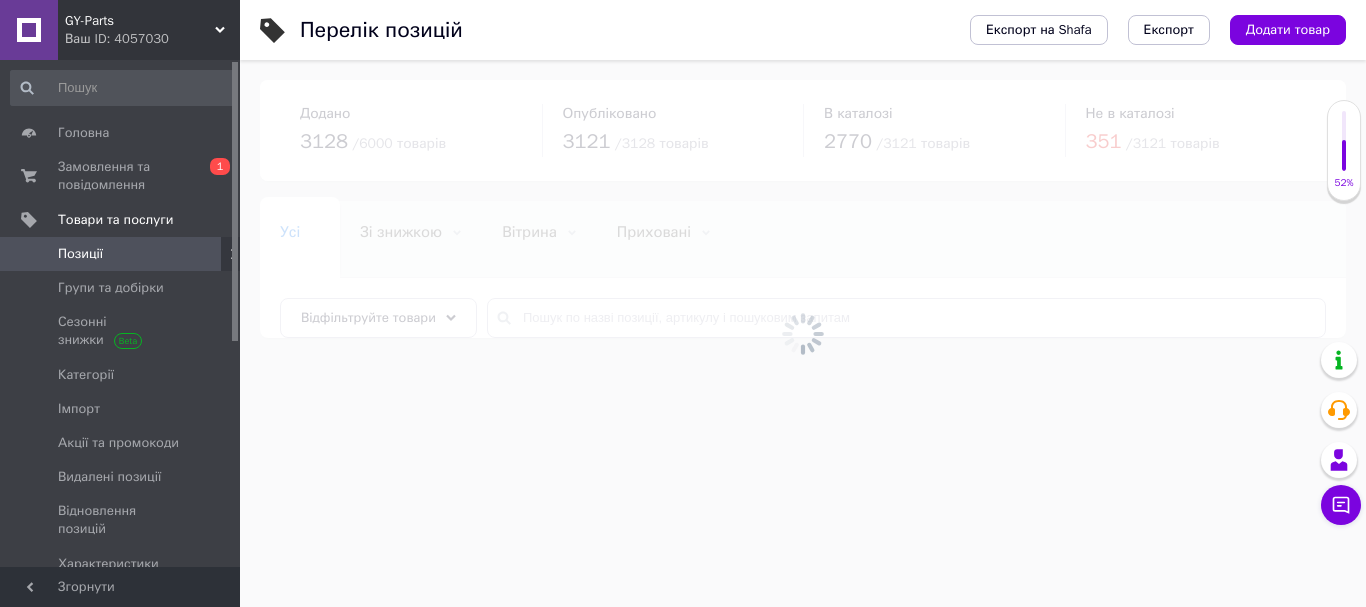 click at bounding box center [803, 333] 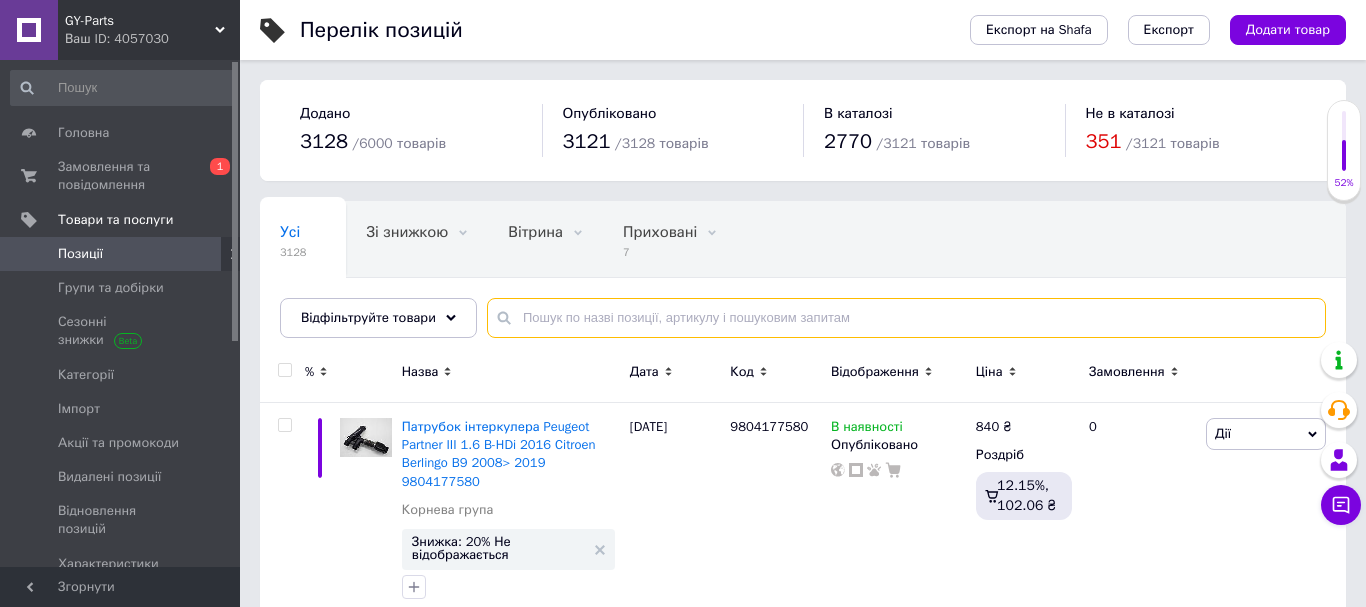 click at bounding box center (906, 318) 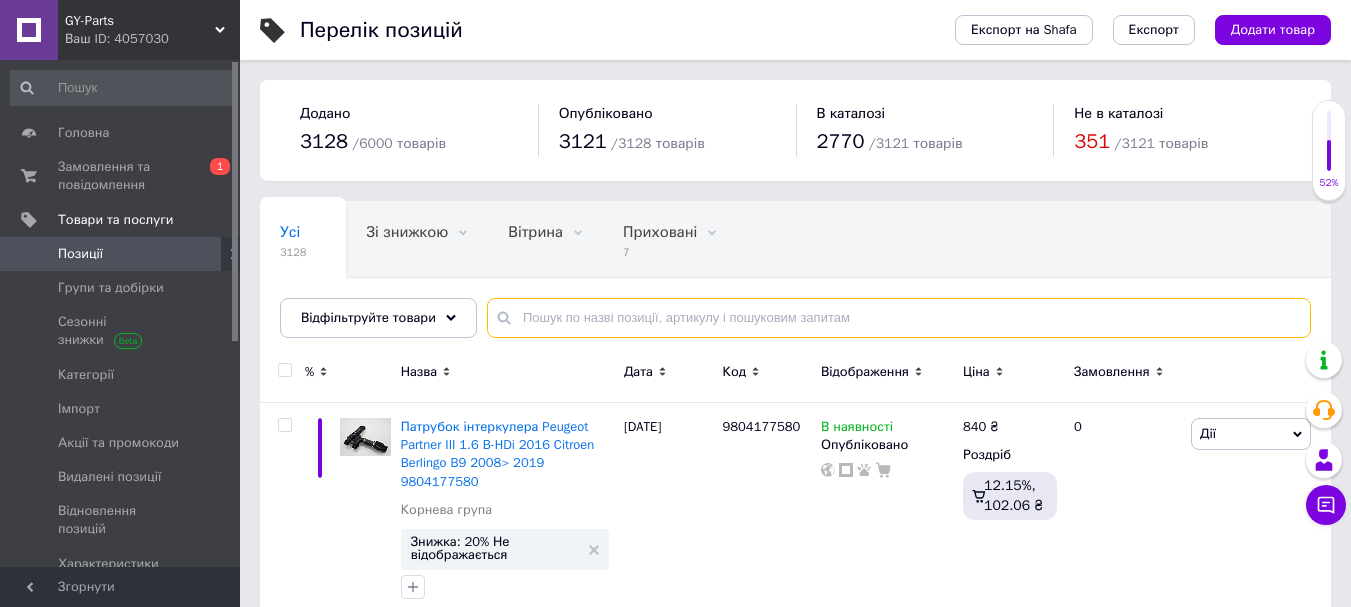 paste on "13537531634" 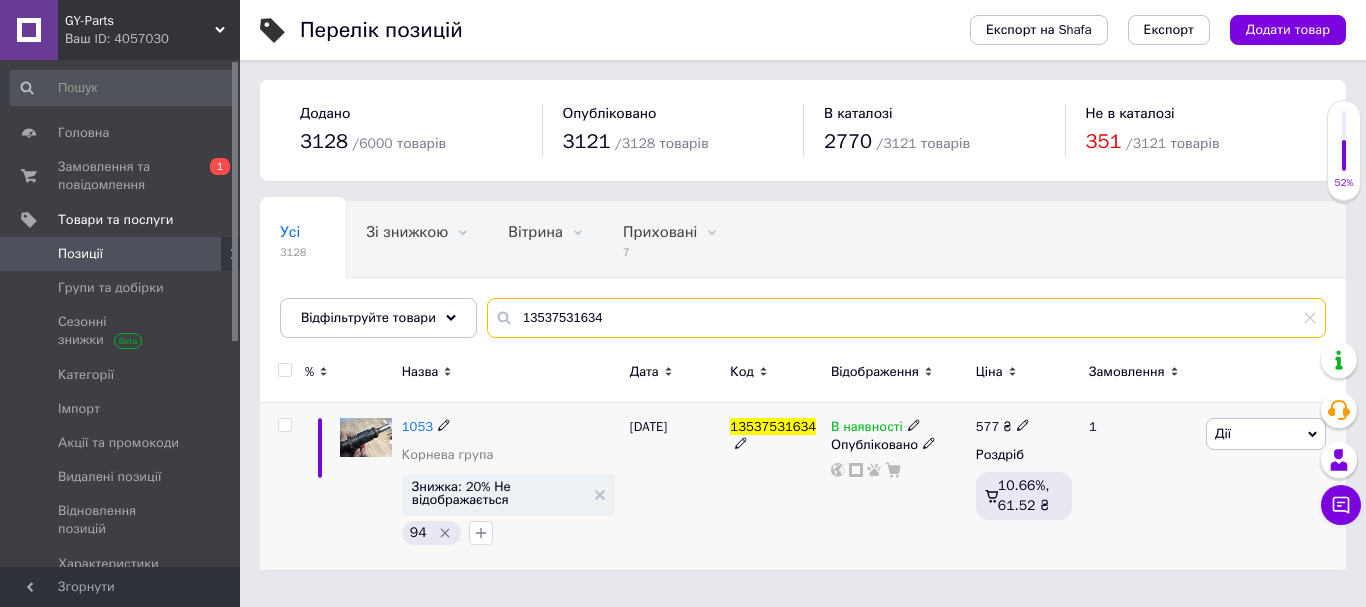 type on "13537531634" 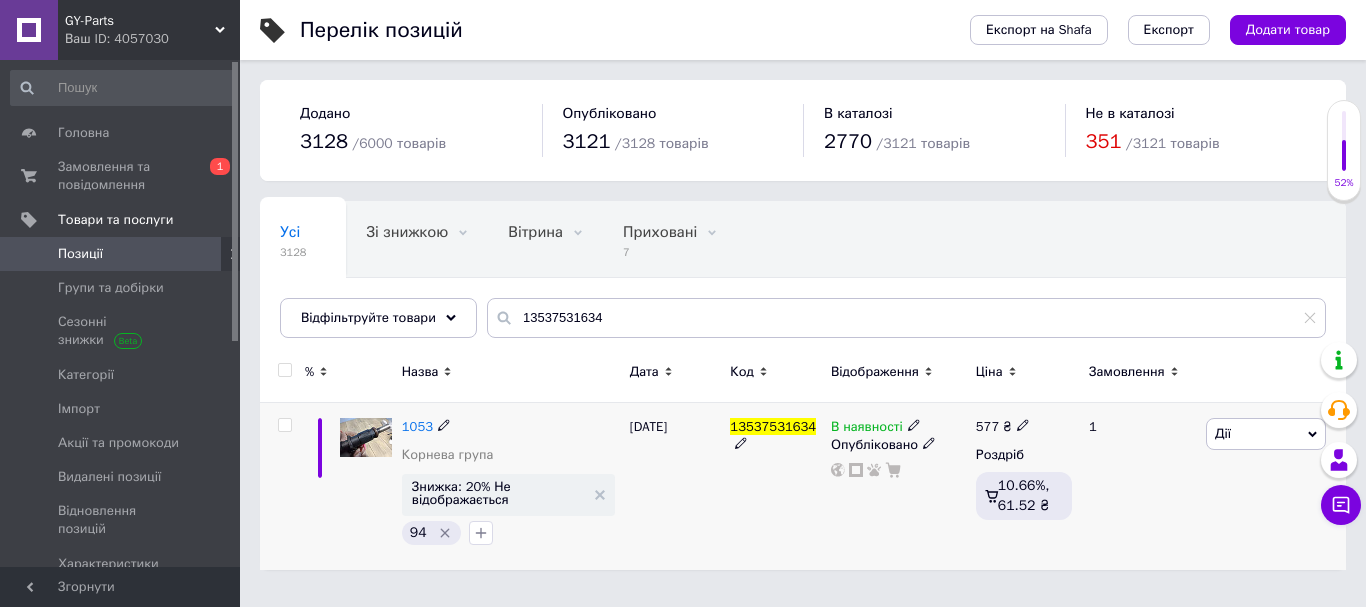 click on "В наявності" at bounding box center [867, 429] 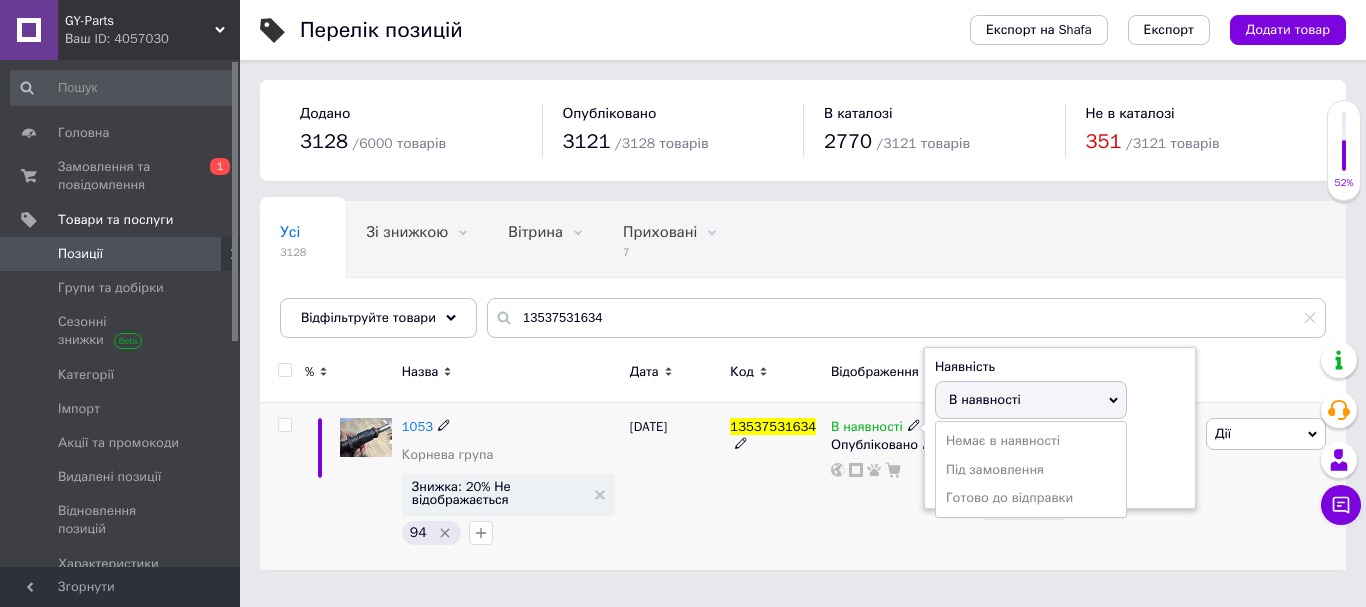 drag, startPoint x: 1006, startPoint y: 440, endPoint x: 813, endPoint y: 525, distance: 210.8886 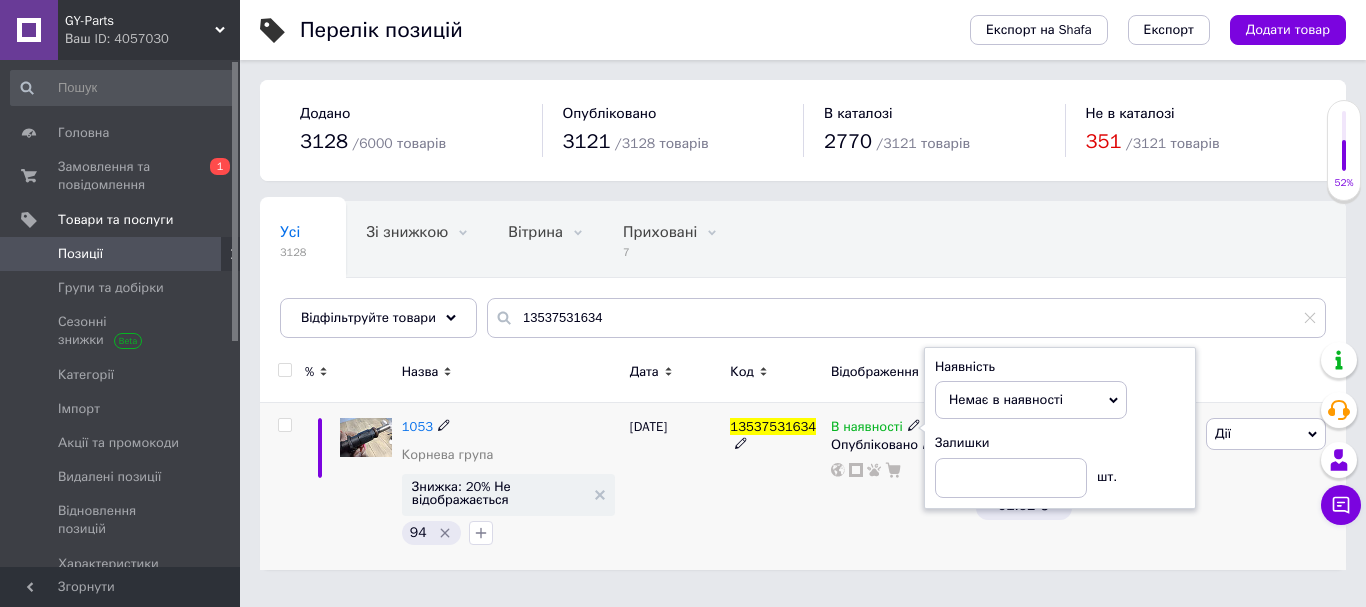 click on "13537531634" at bounding box center (775, 486) 